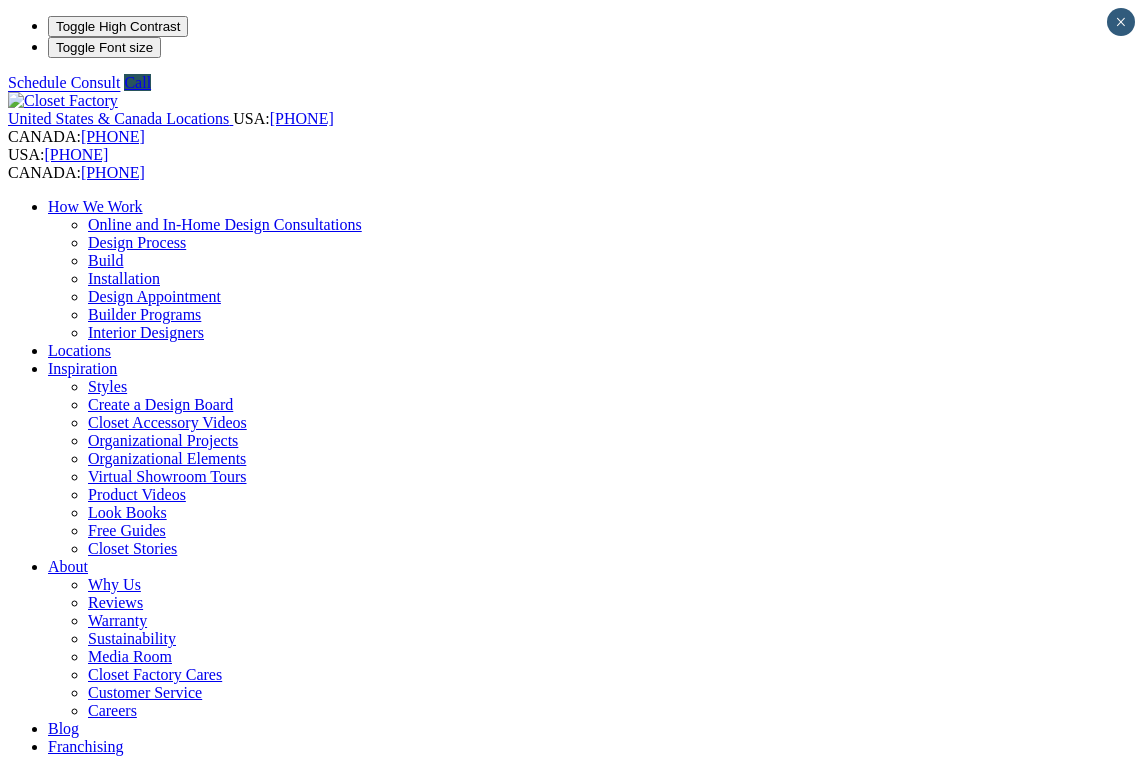 scroll, scrollTop: 0, scrollLeft: 0, axis: both 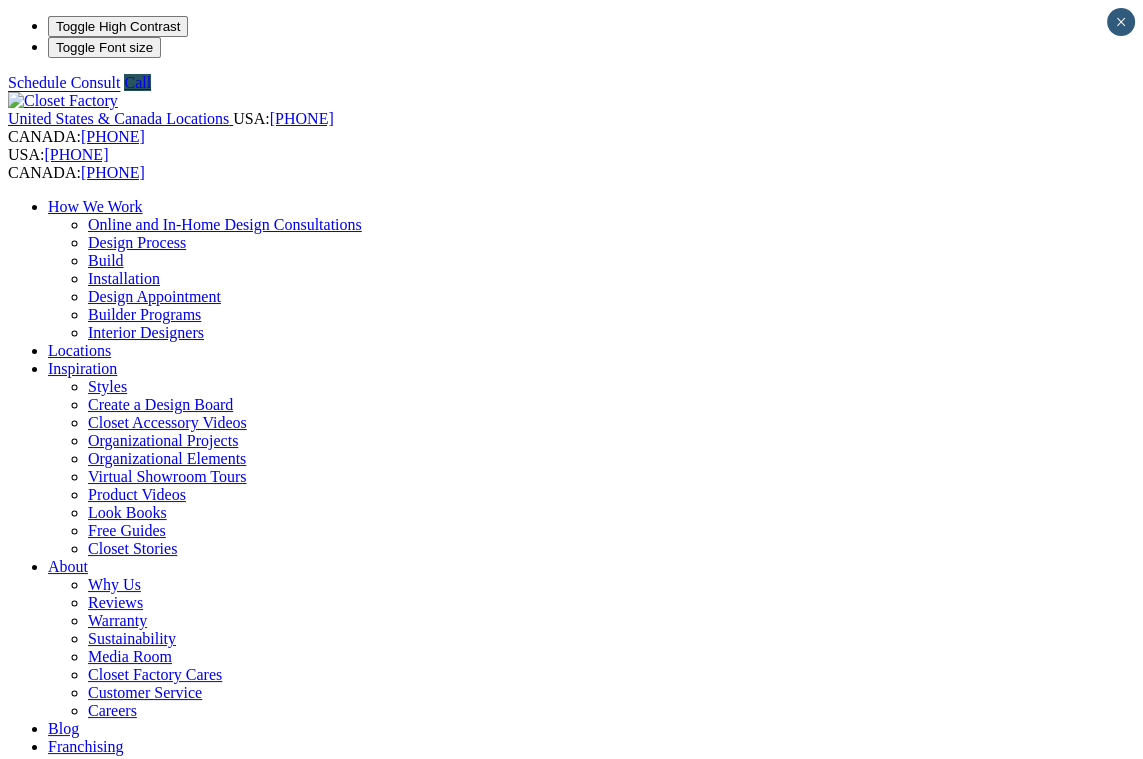 click on "More" at bounding box center [65, 1210] 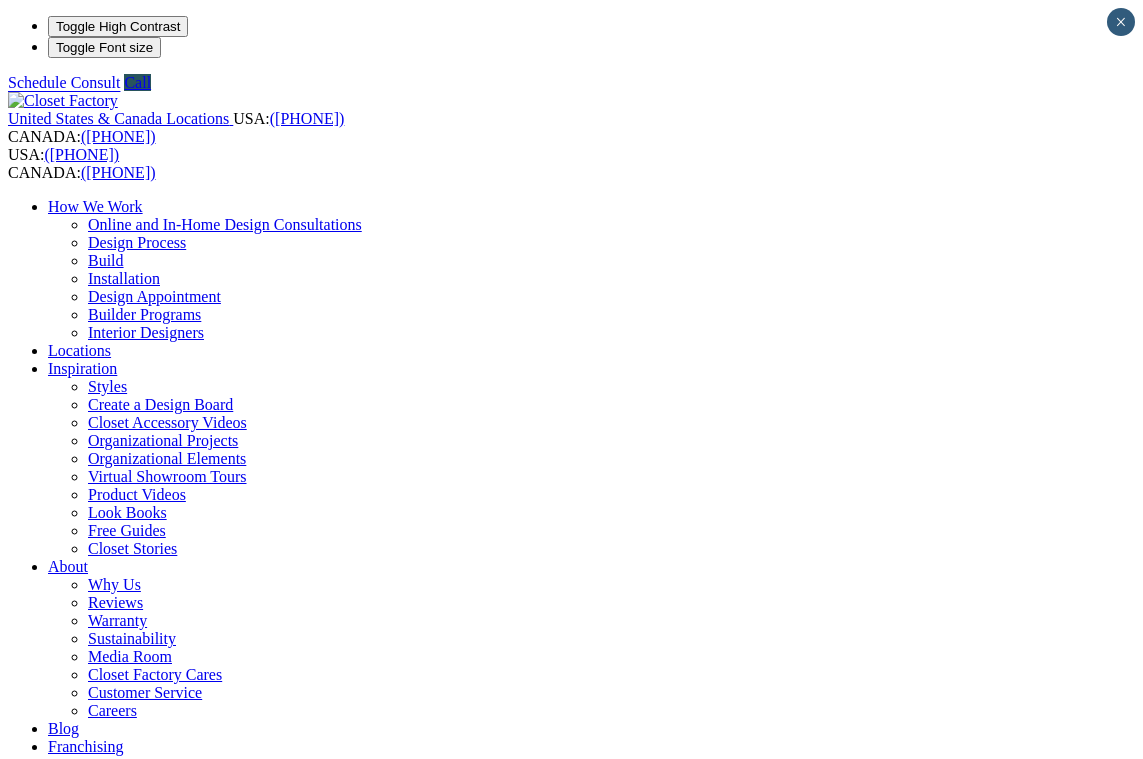 scroll, scrollTop: 0, scrollLeft: 0, axis: both 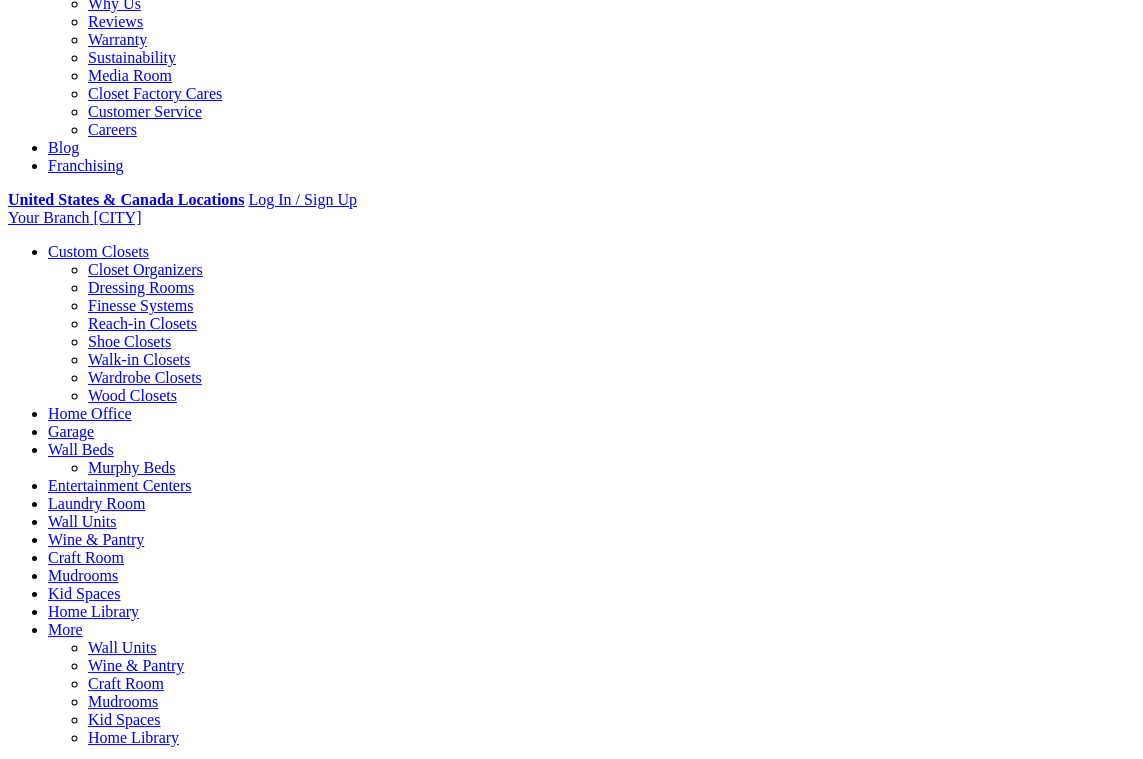 click at bounding box center (164, 771) 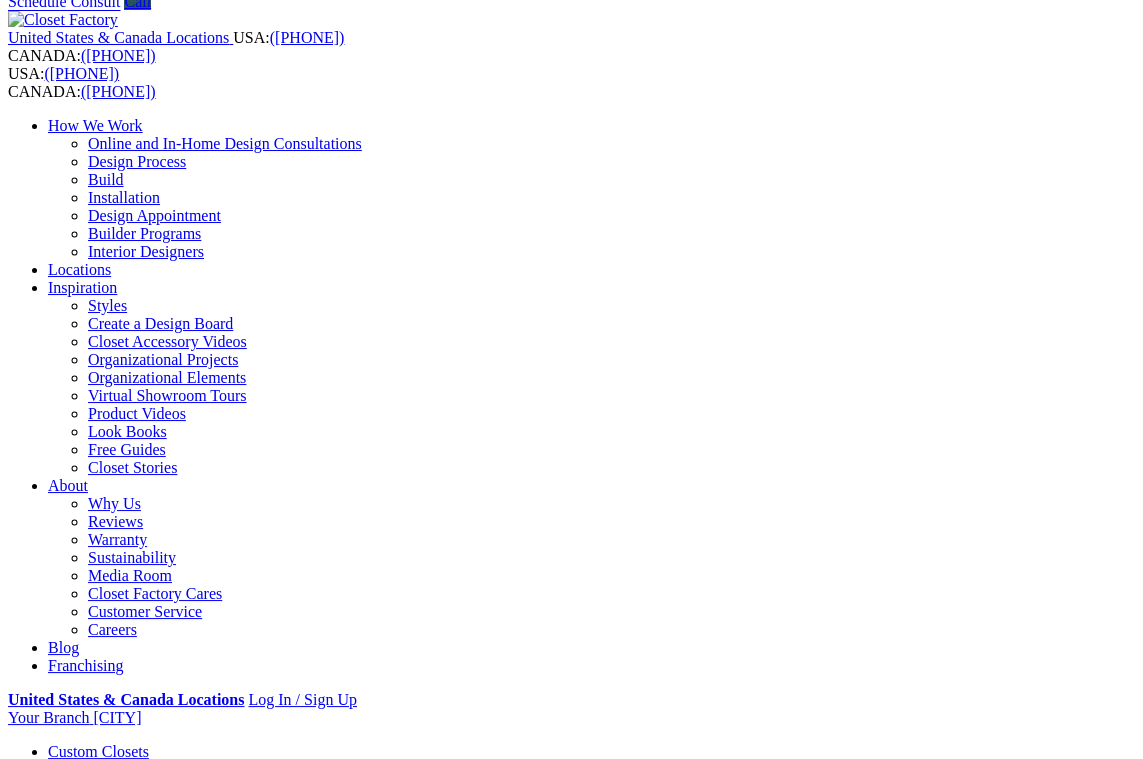 scroll, scrollTop: 78, scrollLeft: 0, axis: vertical 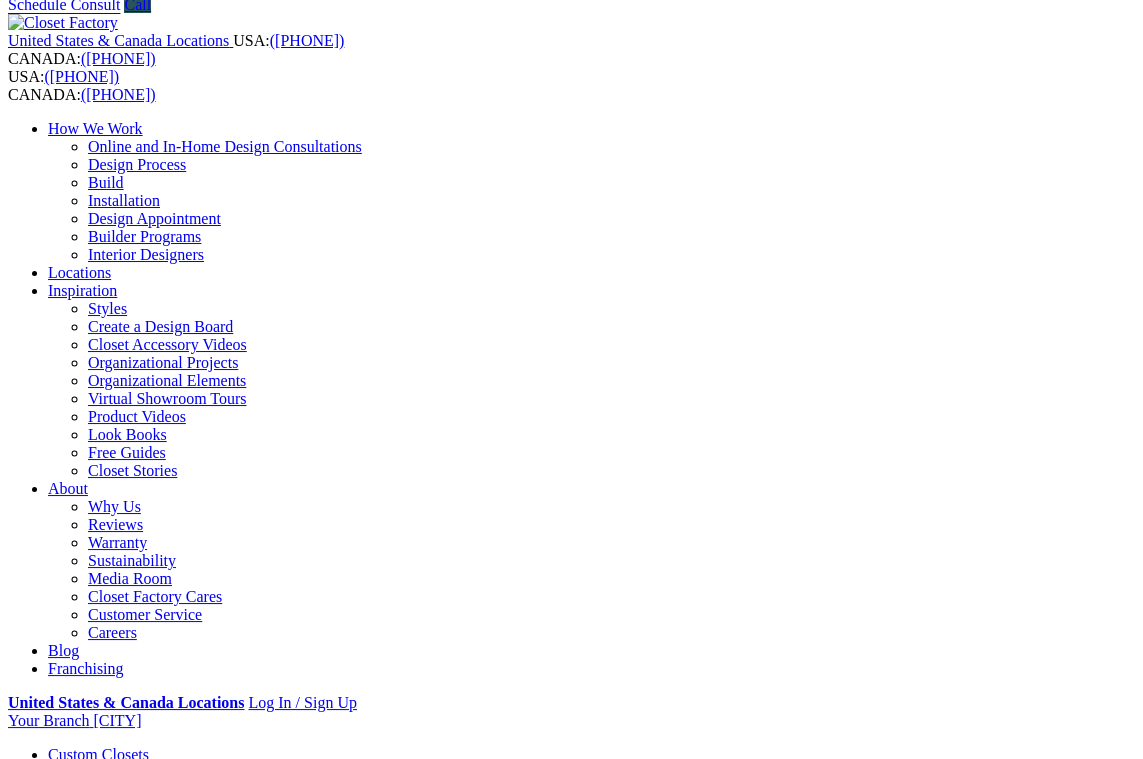 click on "Gallery" at bounding box center [111, 1962] 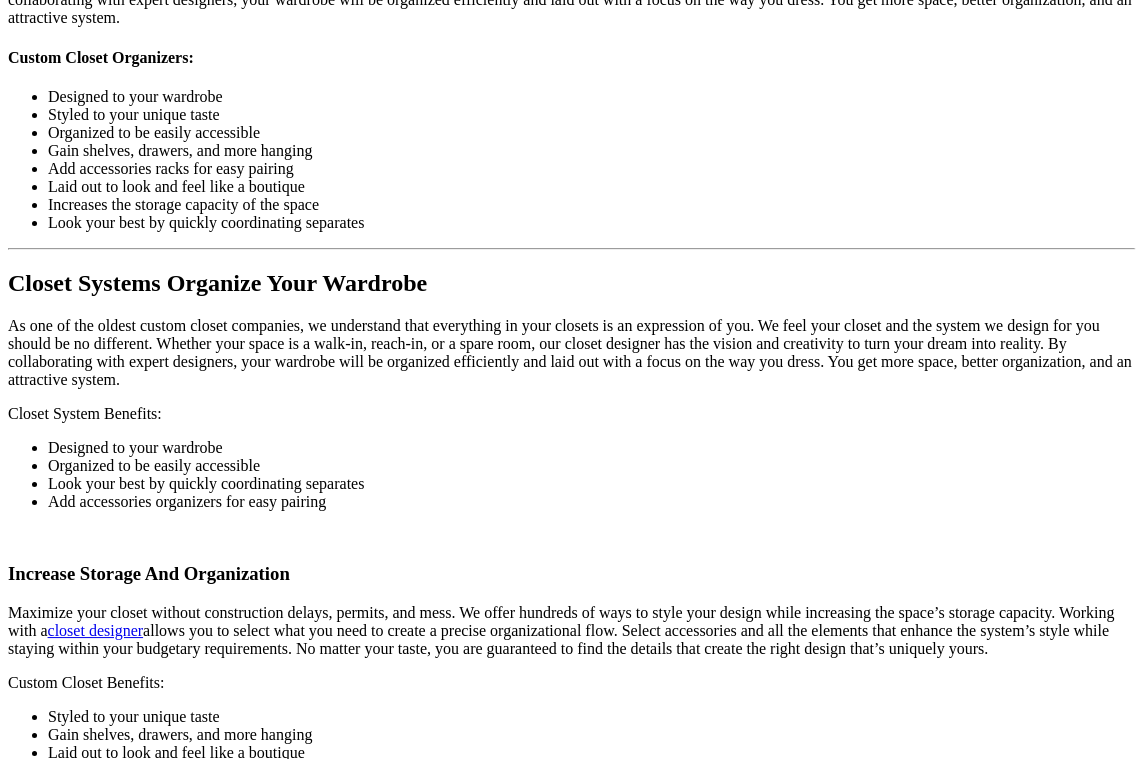 scroll, scrollTop: 2411, scrollLeft: 0, axis: vertical 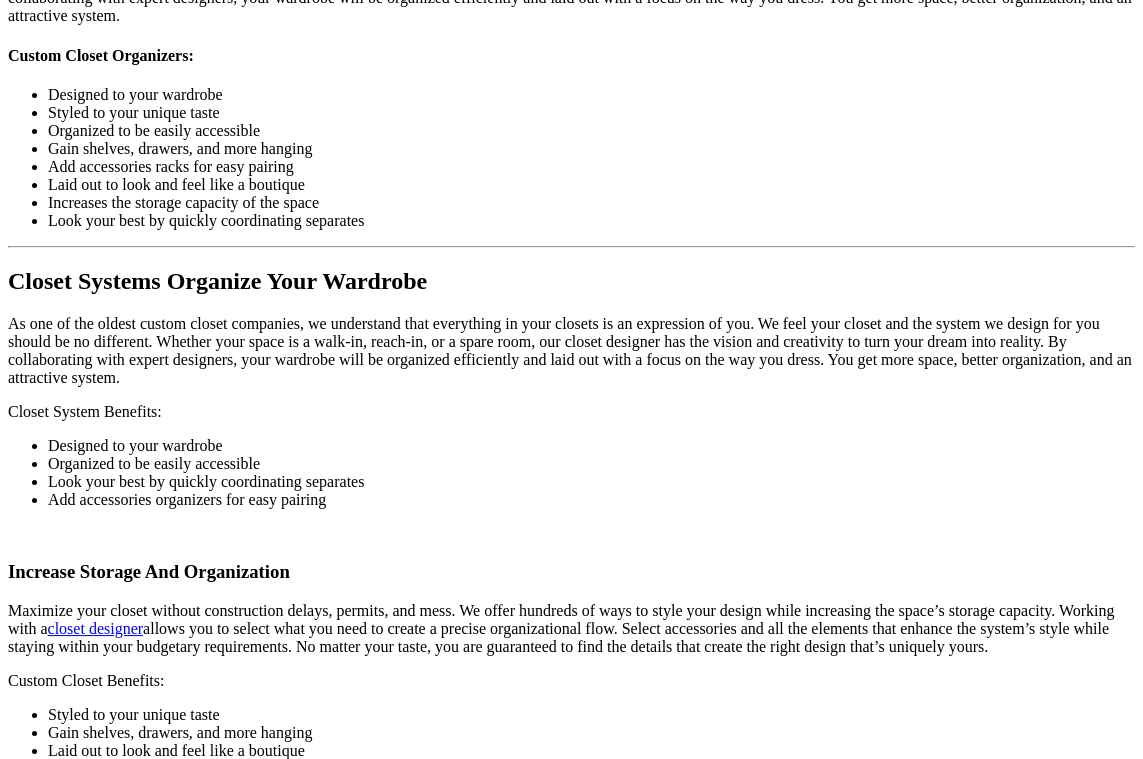 click on "Load More" at bounding box center [44, 2000] 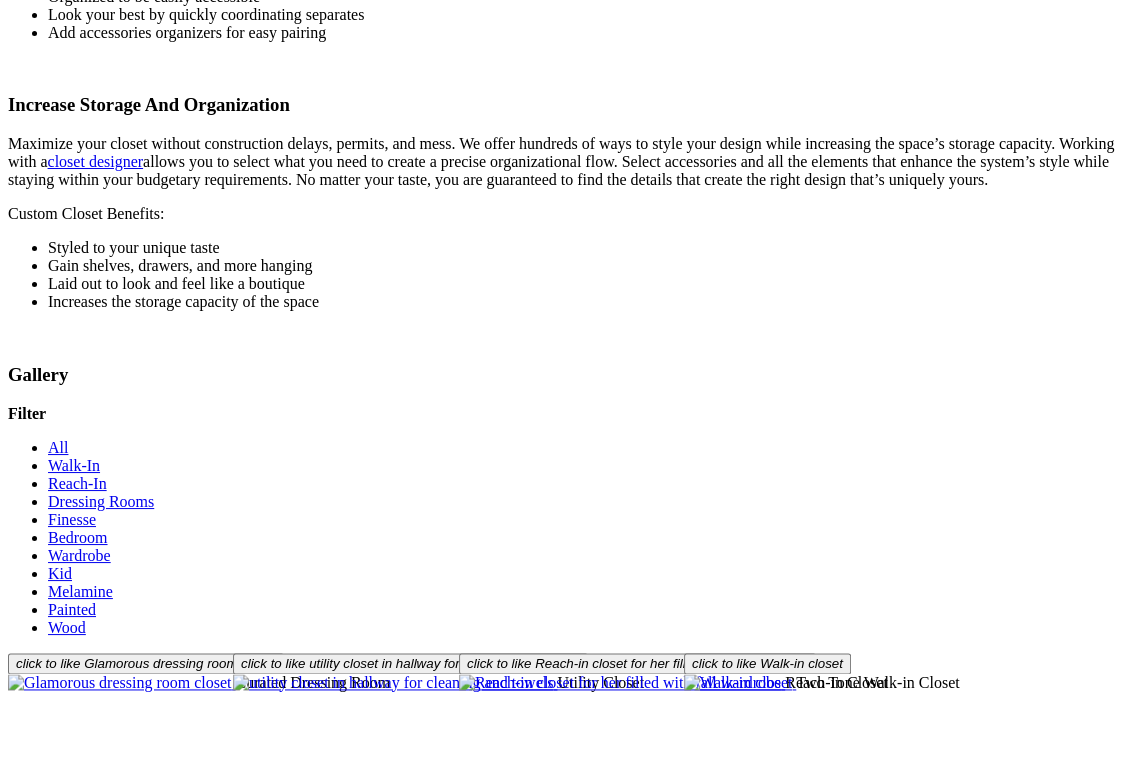 scroll, scrollTop: 2880, scrollLeft: 0, axis: vertical 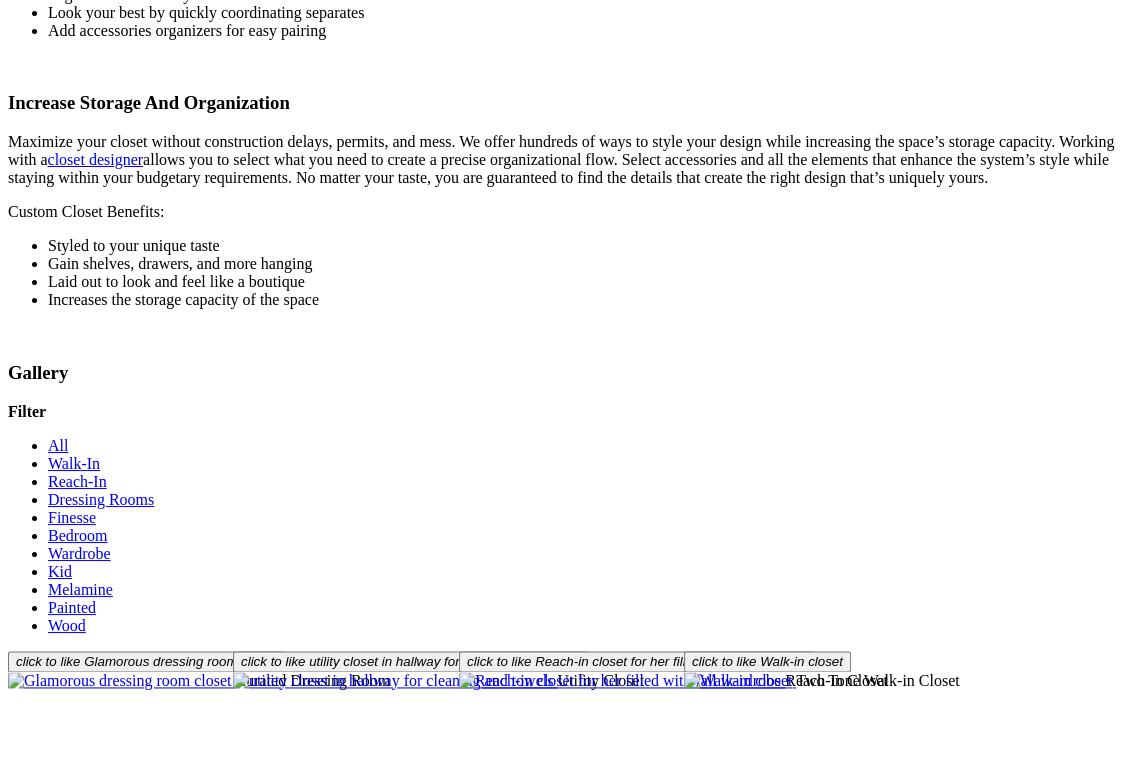 click on "Load More" at bounding box center [44, 2055] 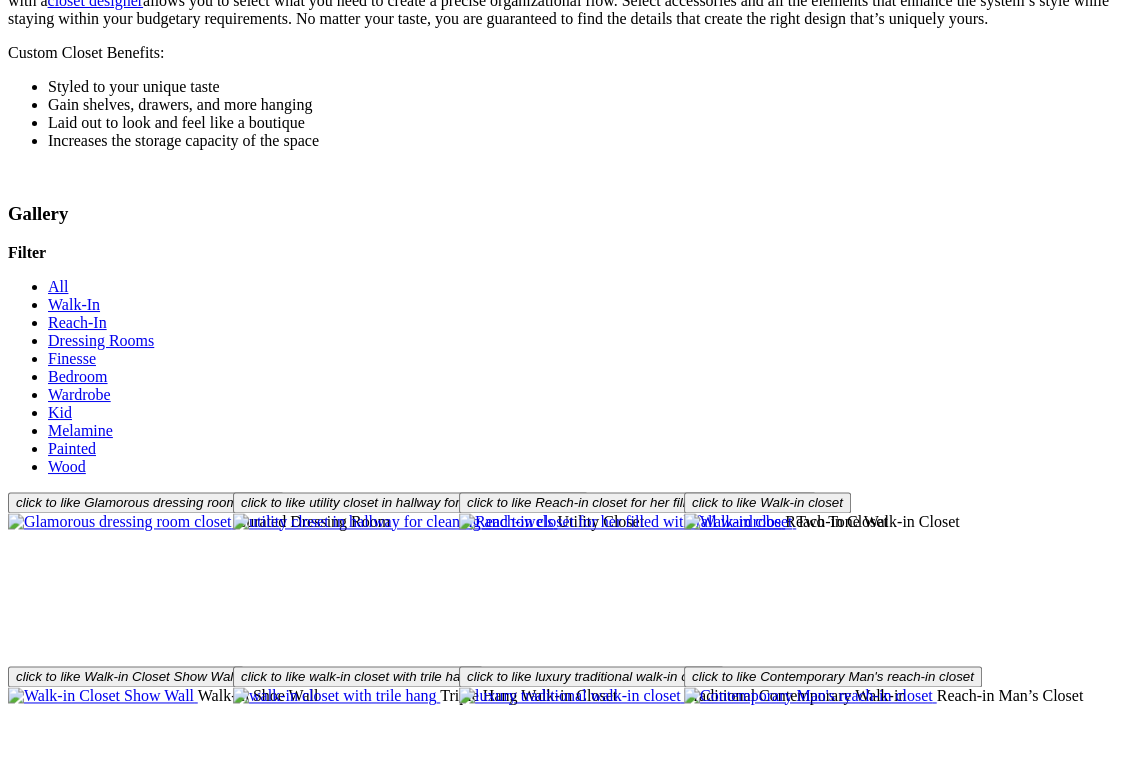 scroll, scrollTop: 3048, scrollLeft: 0, axis: vertical 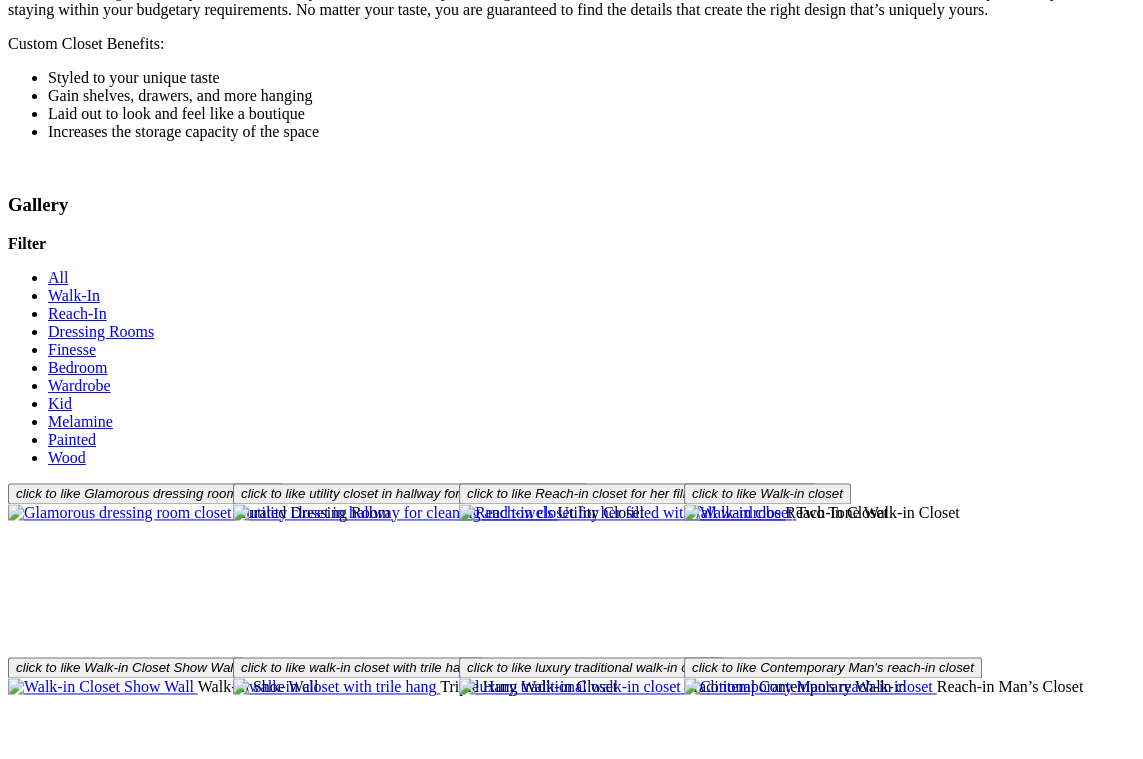 click on "Load More" at bounding box center [44, 2236] 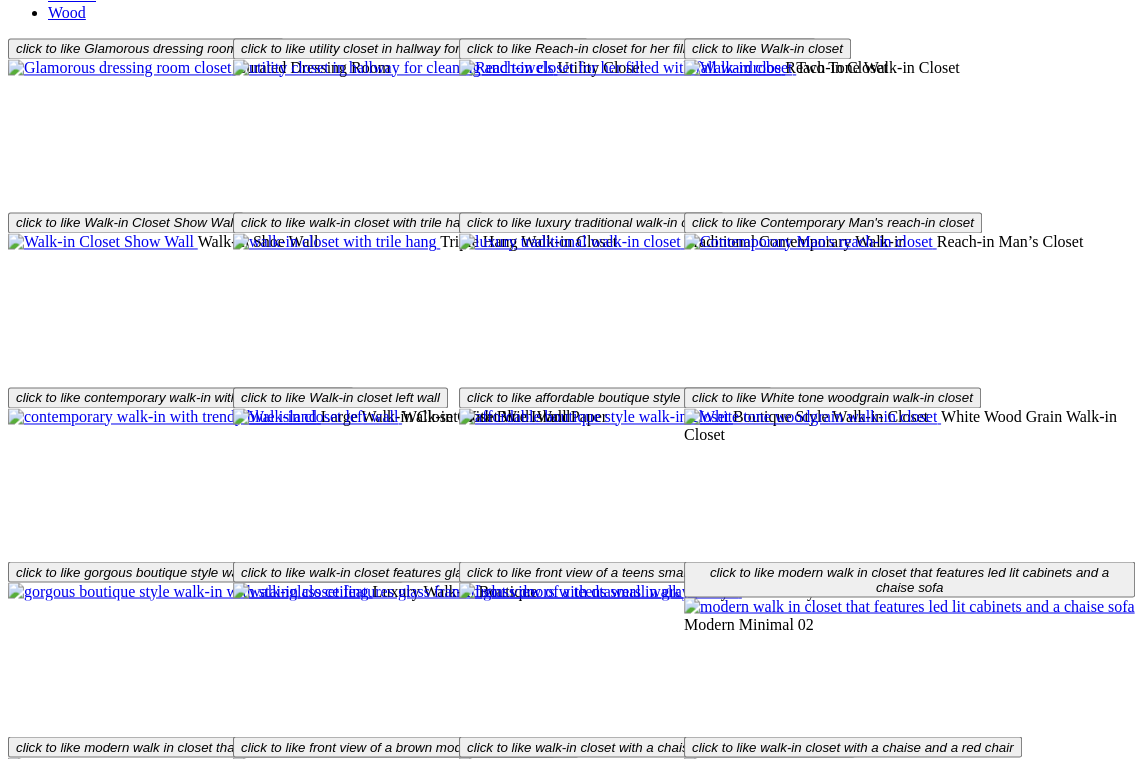 scroll, scrollTop: 3495, scrollLeft: 0, axis: vertical 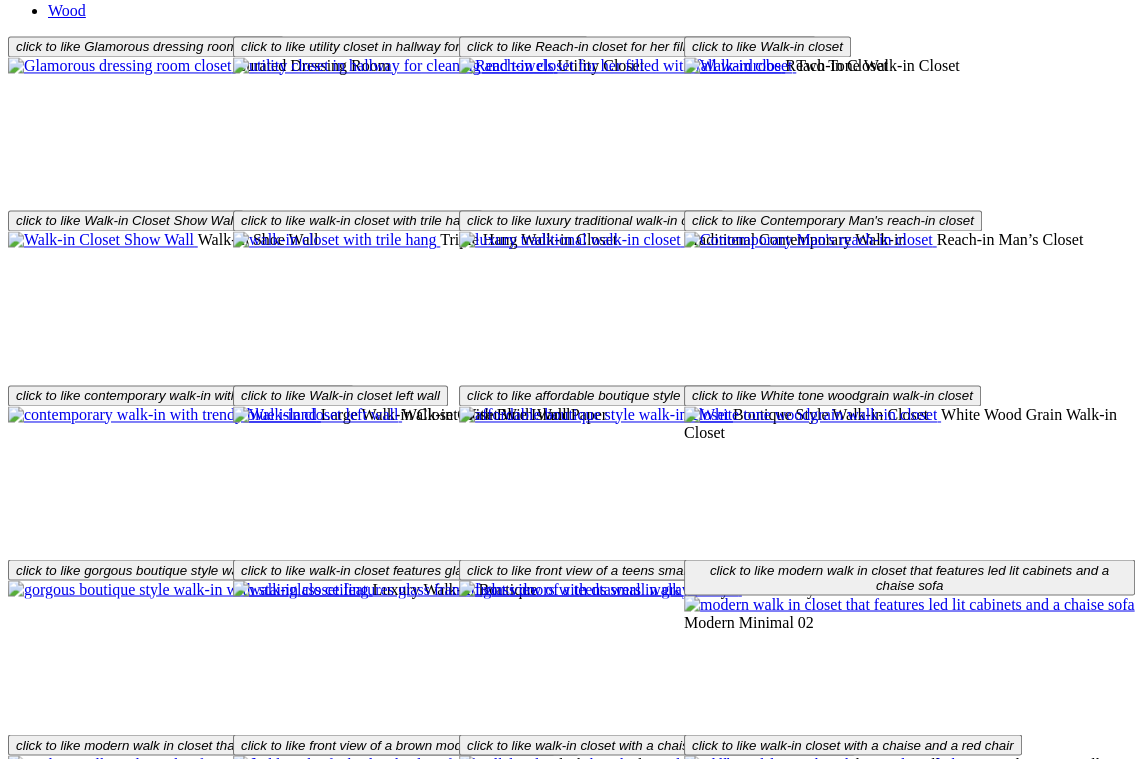 click at bounding box center [126, 1985] 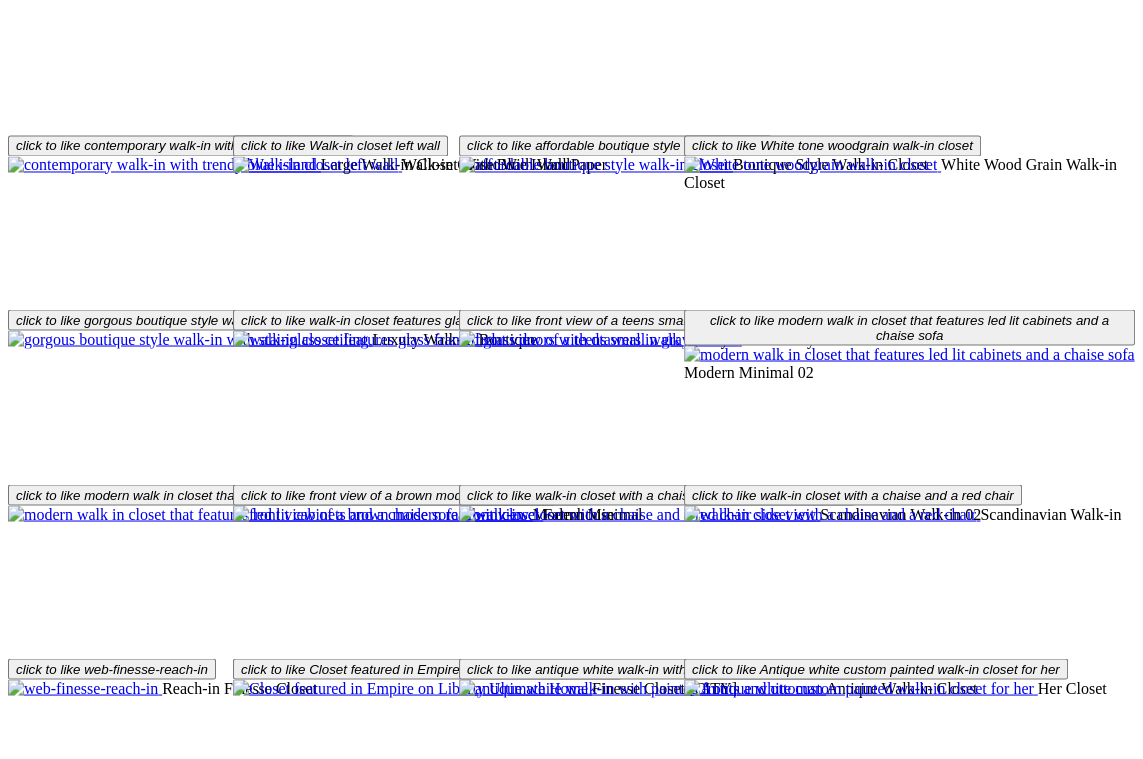 scroll, scrollTop: 3747, scrollLeft: 0, axis: vertical 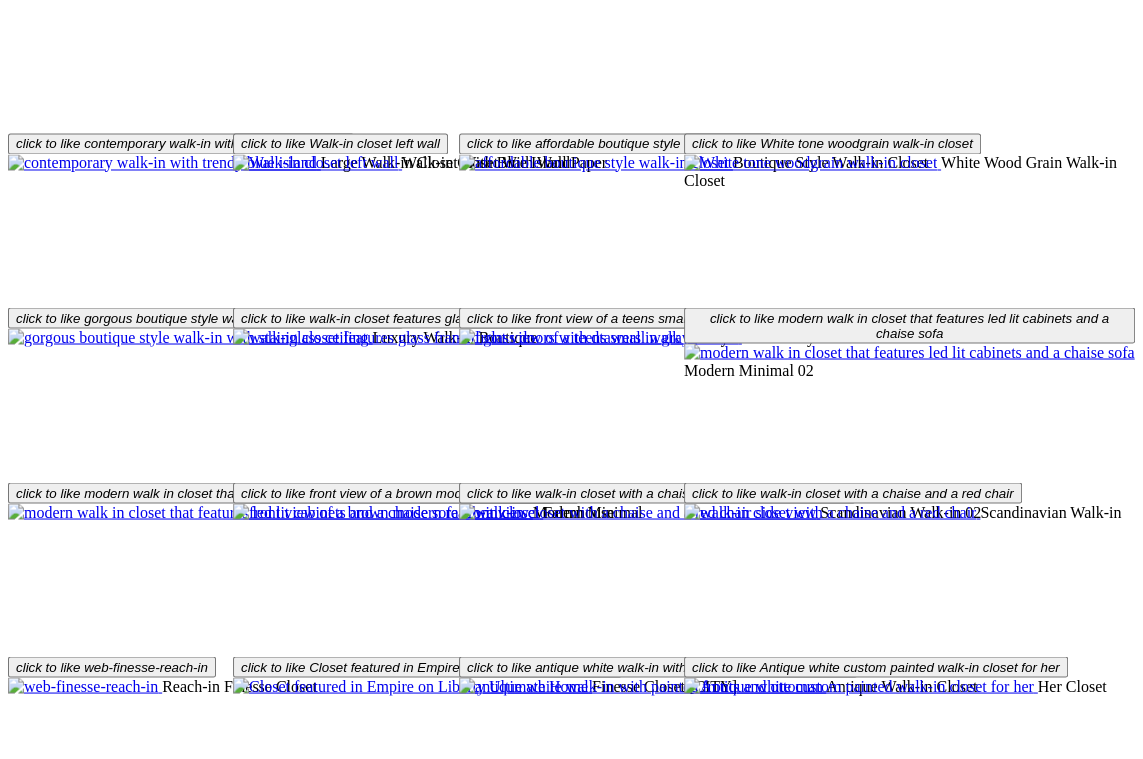 click on "Load More" at bounding box center [44, 2060] 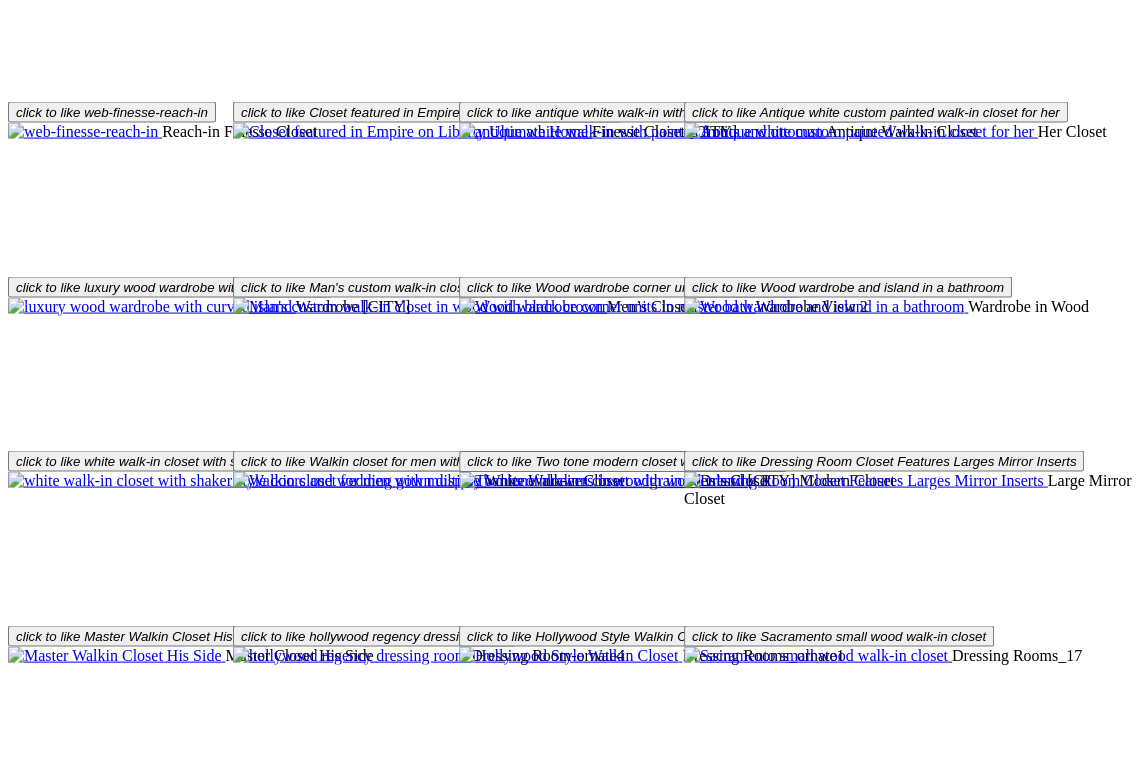 scroll, scrollTop: 4305, scrollLeft: 0, axis: vertical 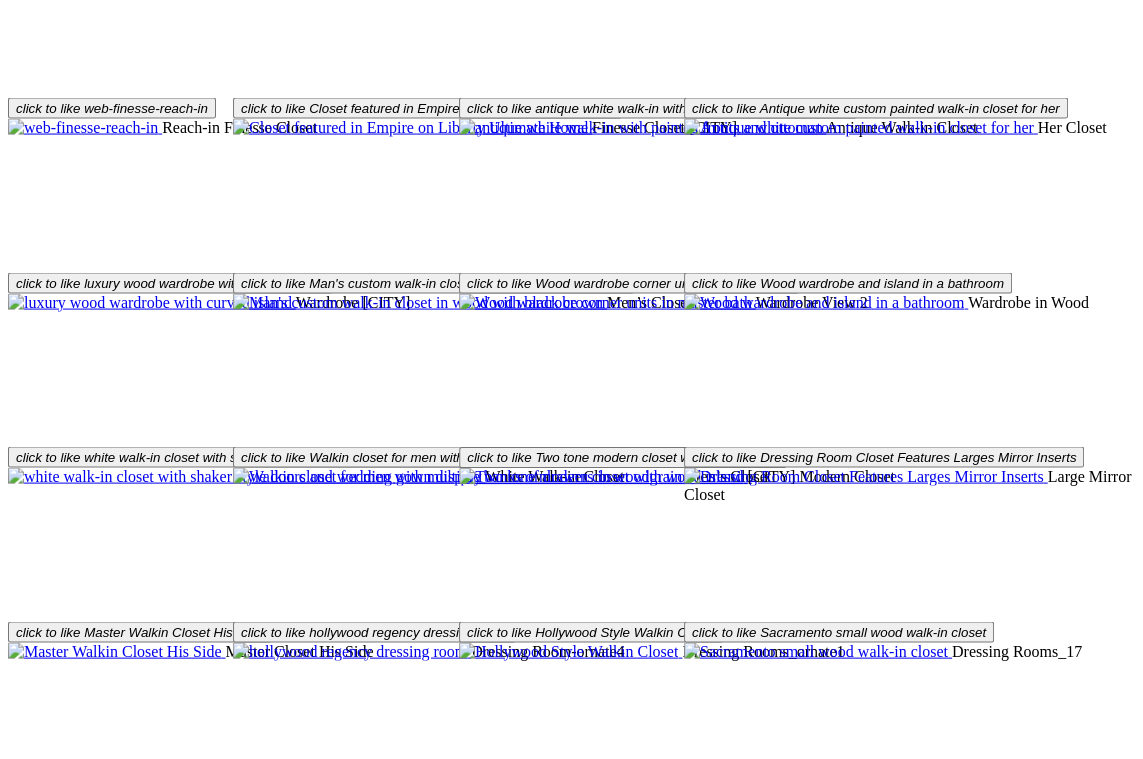 click on "Load More" at bounding box center [44, 1851] 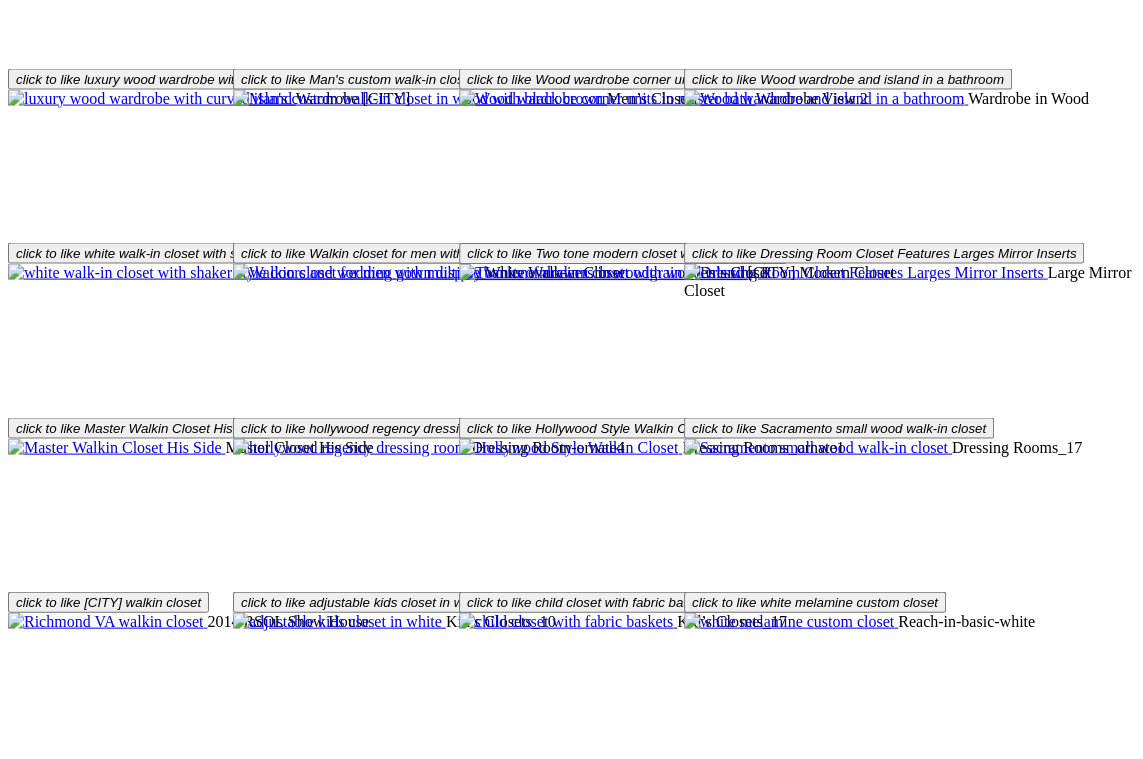 scroll, scrollTop: 4510, scrollLeft: 0, axis: vertical 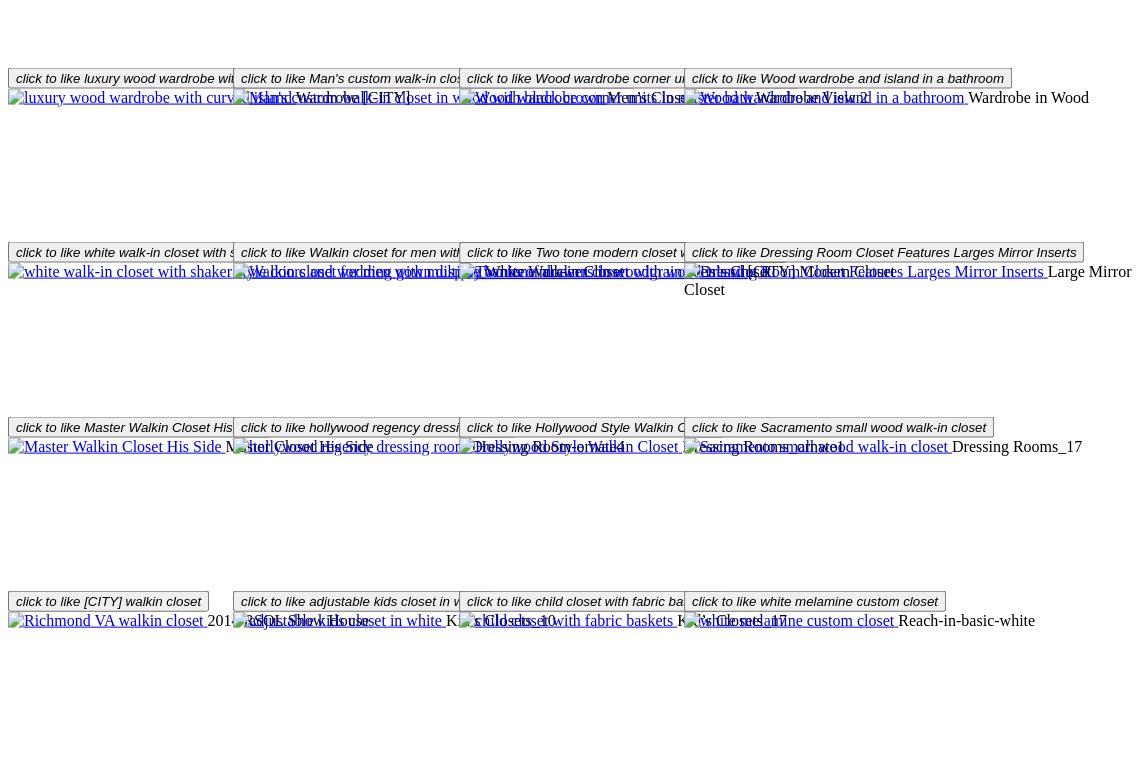 click on "Load More" at bounding box center (44, 2170) 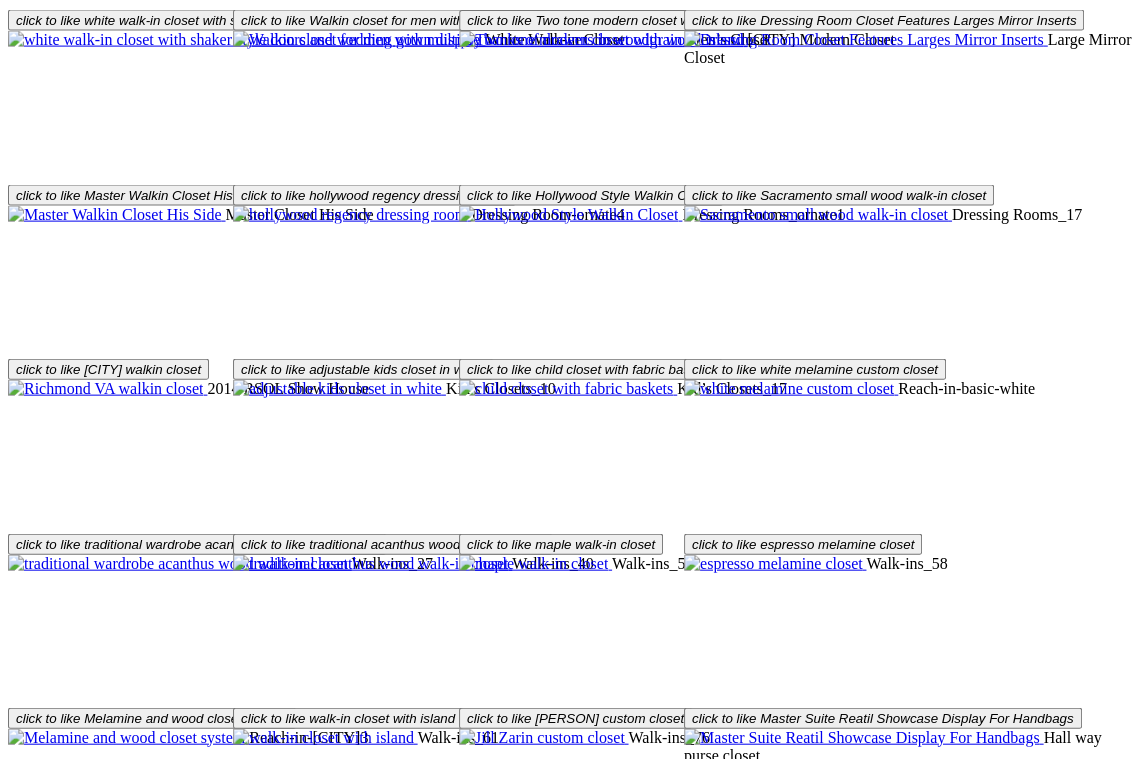 scroll, scrollTop: 4745, scrollLeft: 0, axis: vertical 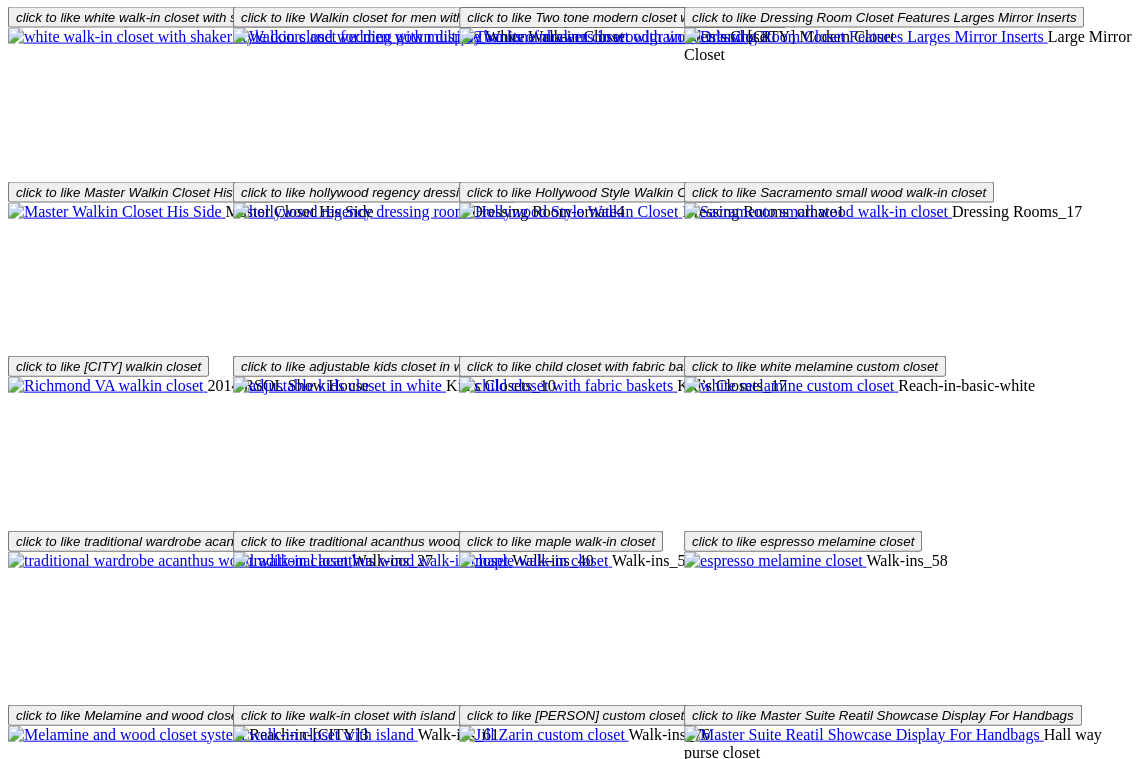 click at bounding box center (343, 1957) 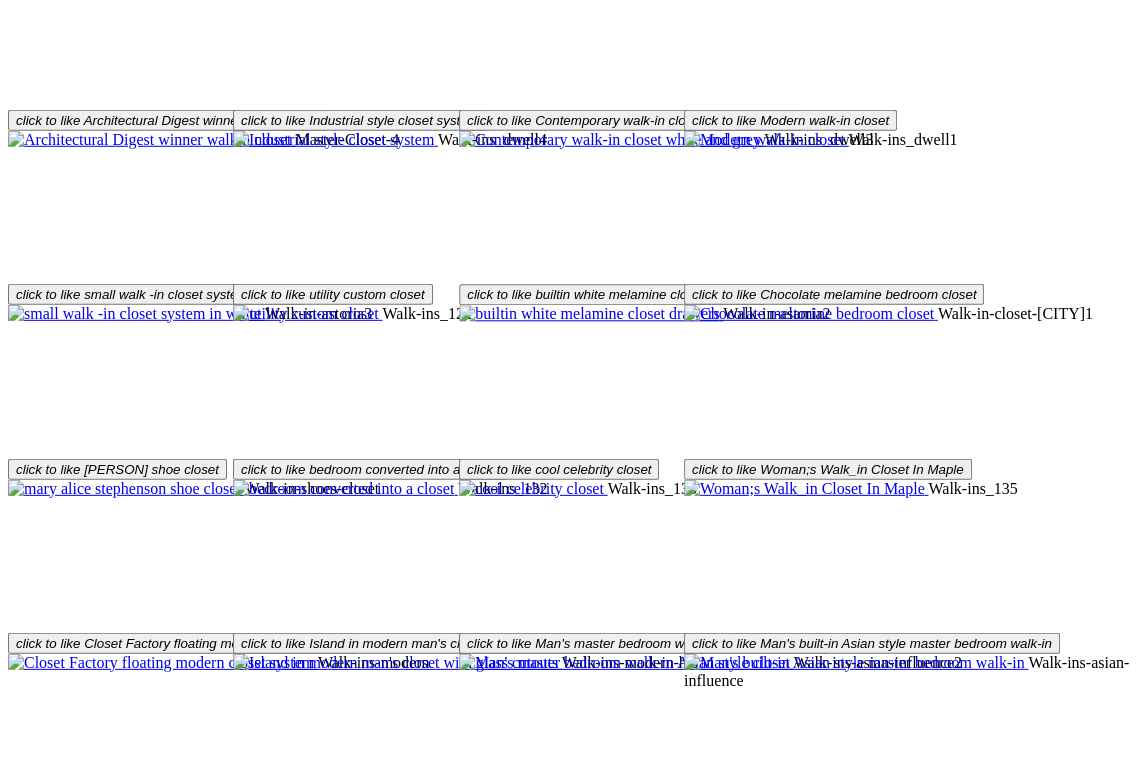scroll, scrollTop: 6197, scrollLeft: 0, axis: vertical 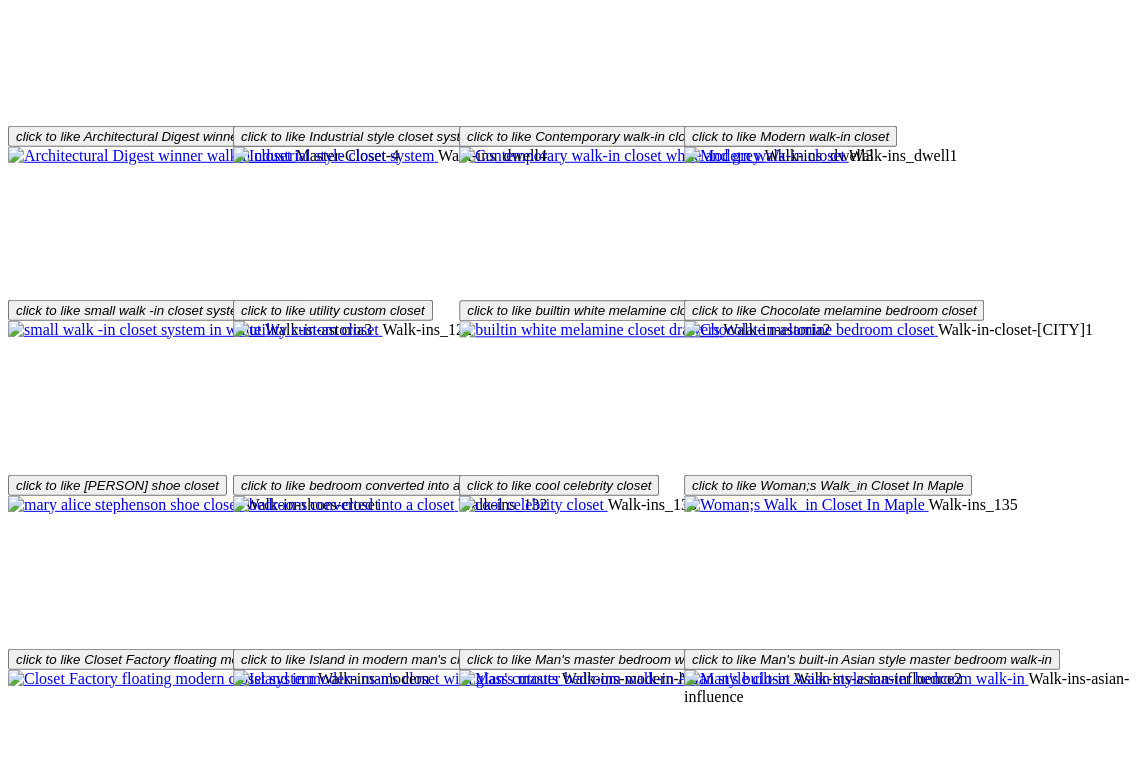 click on "Finishes" at bounding box center [114, 1514] 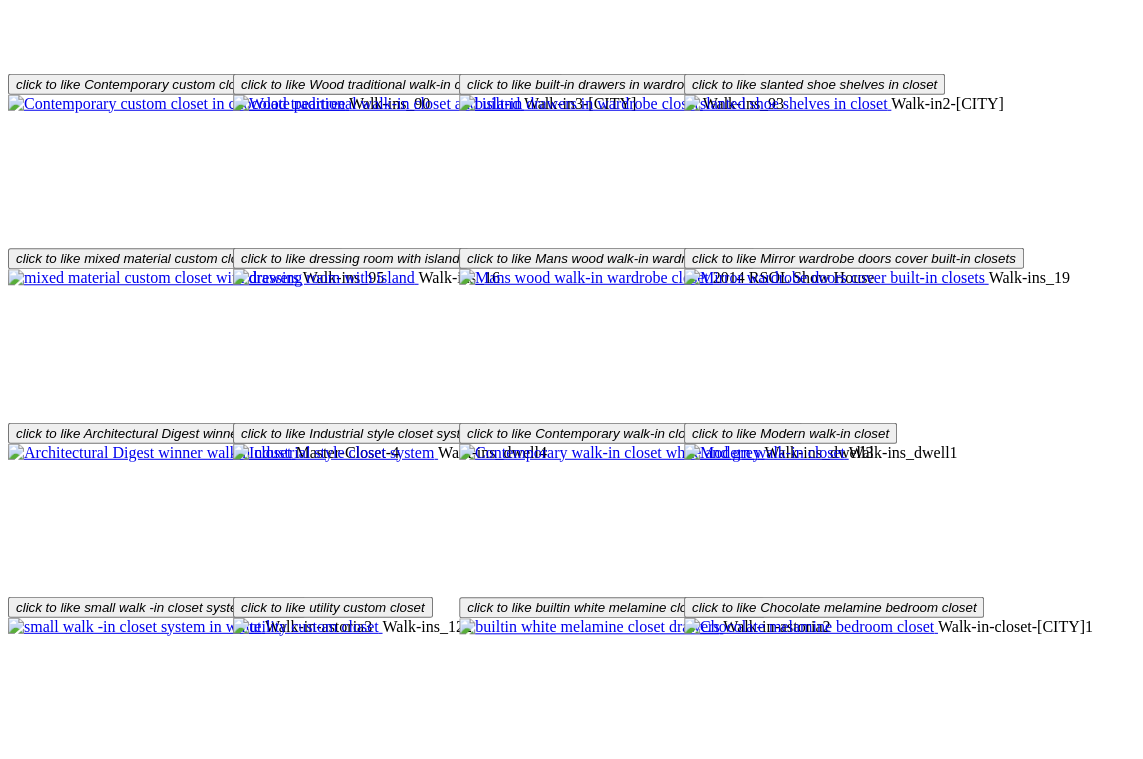 scroll, scrollTop: 5903, scrollLeft: 0, axis: vertical 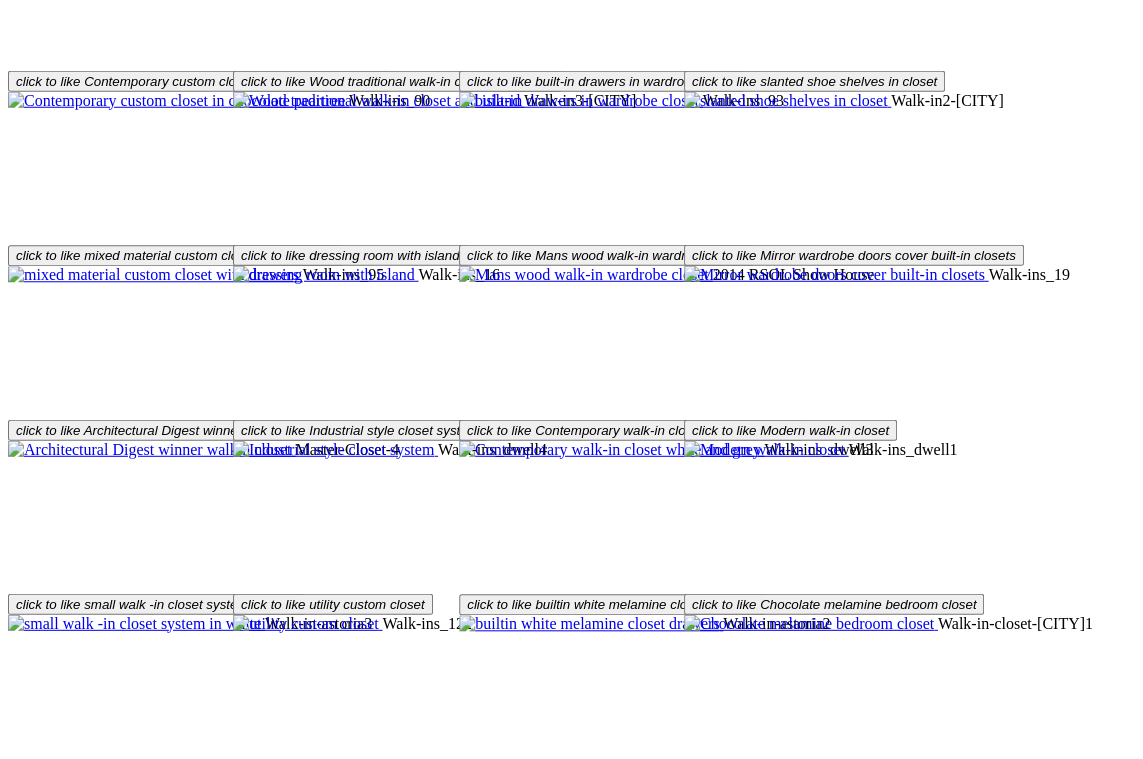click on "Embellishments" at bounding box center [197, 1808] 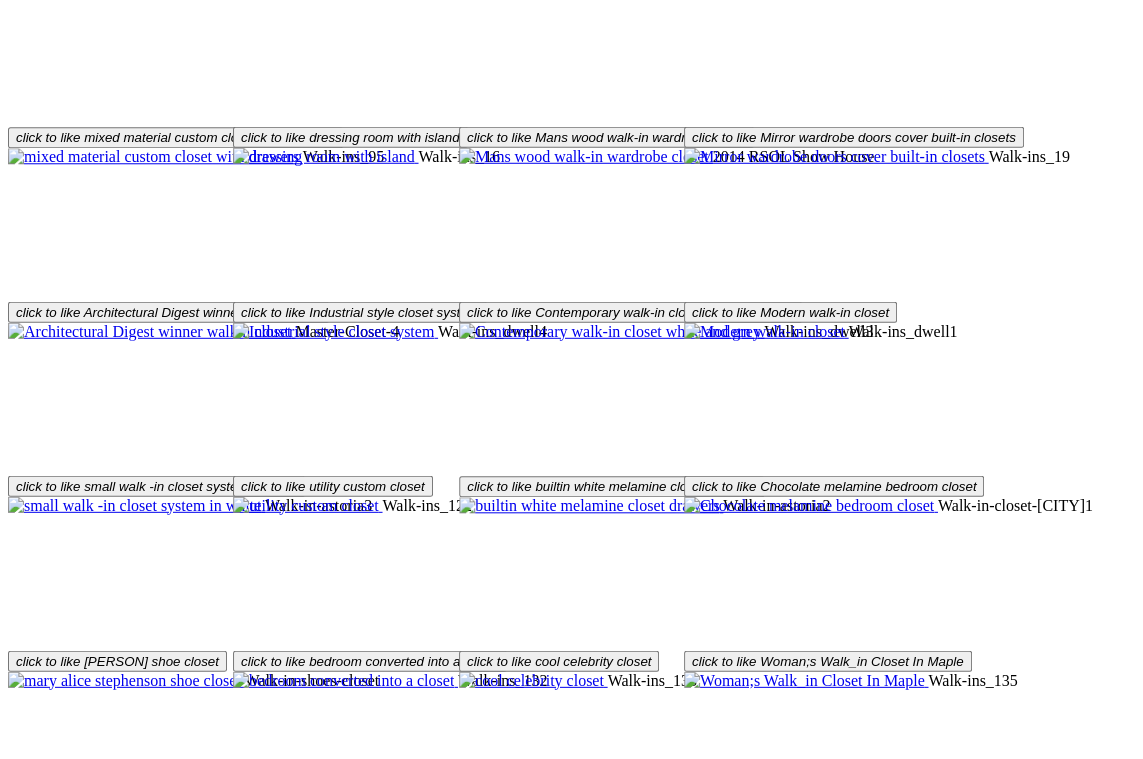 scroll, scrollTop: 6026, scrollLeft: 0, axis: vertical 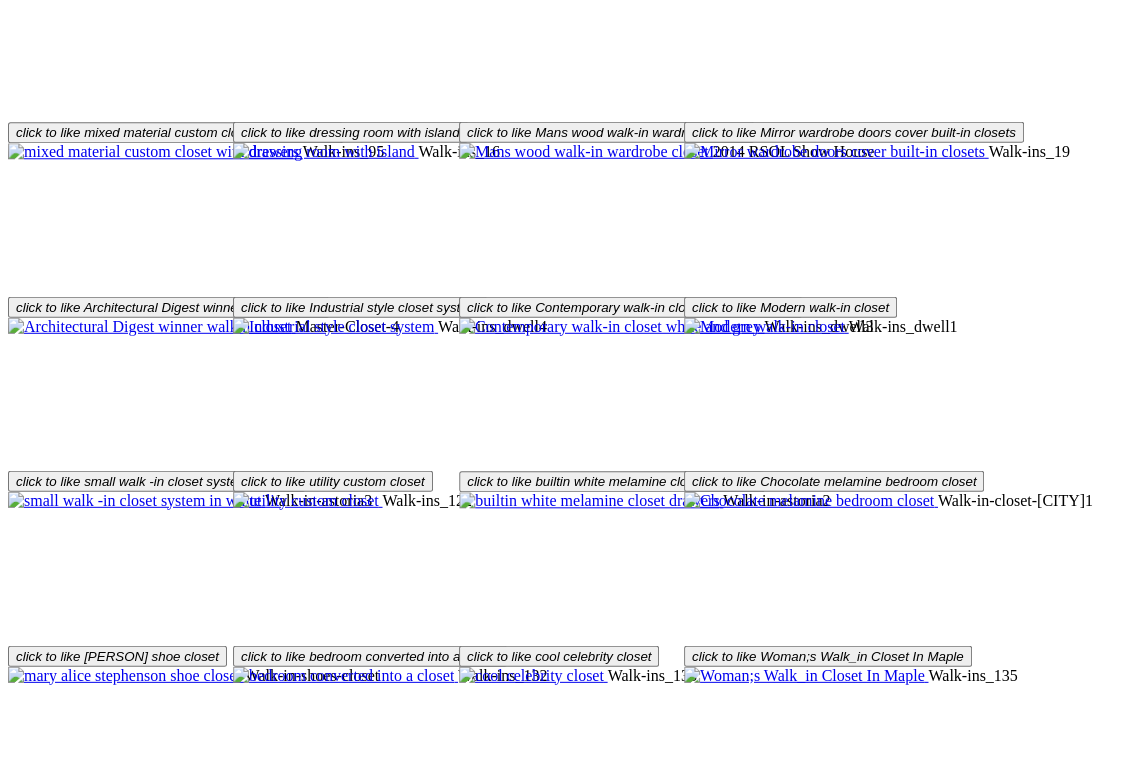 click on "Embellishment – Glass Select from seeded, reeded, sand blasted, bronze, and much more." at bounding box center [571, 1949] 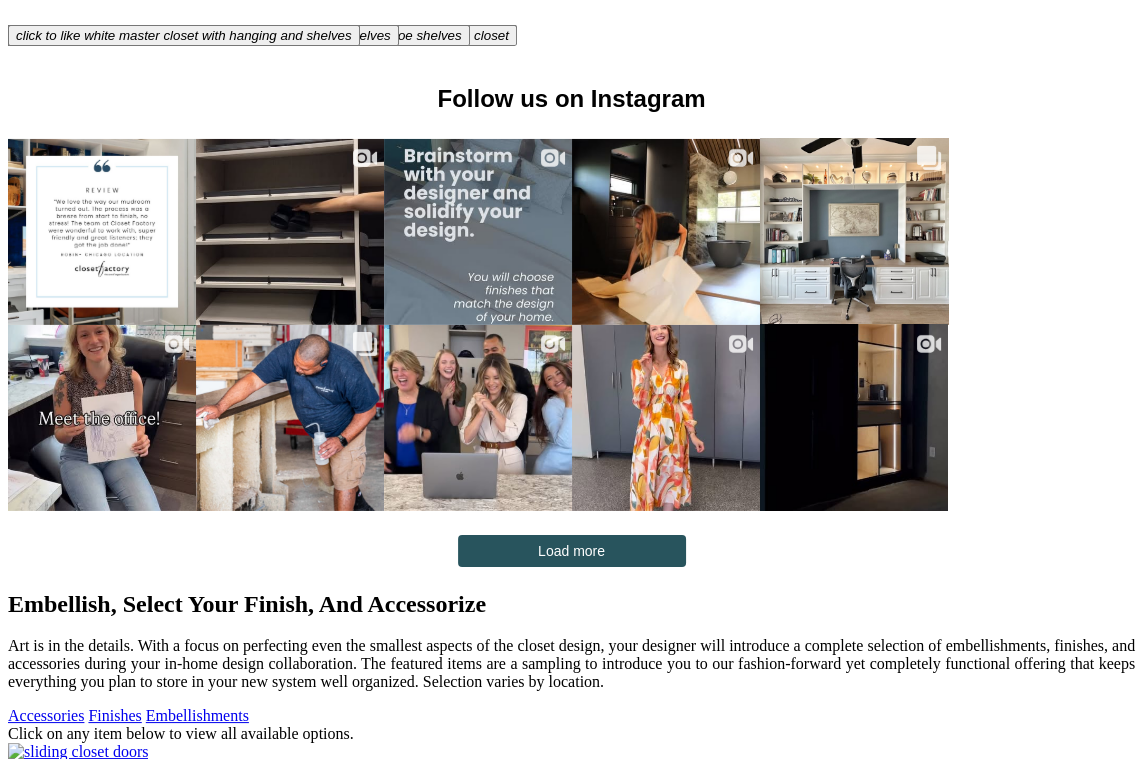 scroll, scrollTop: 7005, scrollLeft: 0, axis: vertical 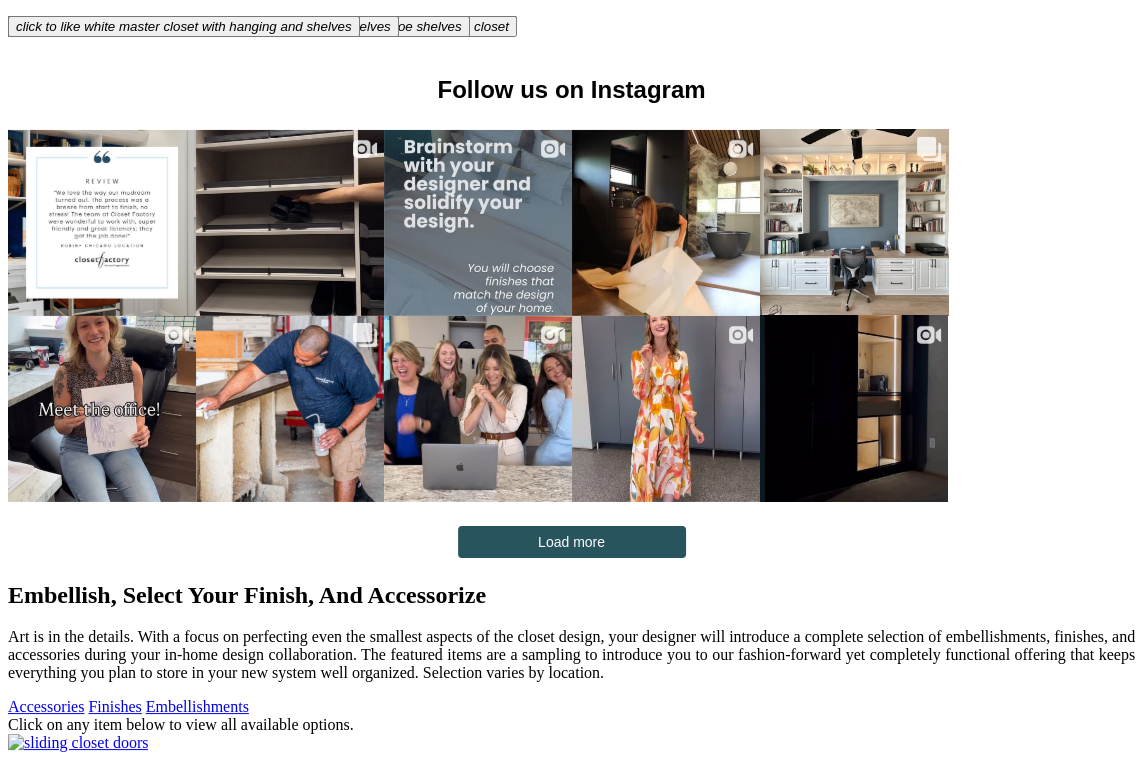 click on "Embellishment – Faces Select from wood and foil specialty door fronts. We offer both modern and traditional styles." at bounding box center [571, 33691] 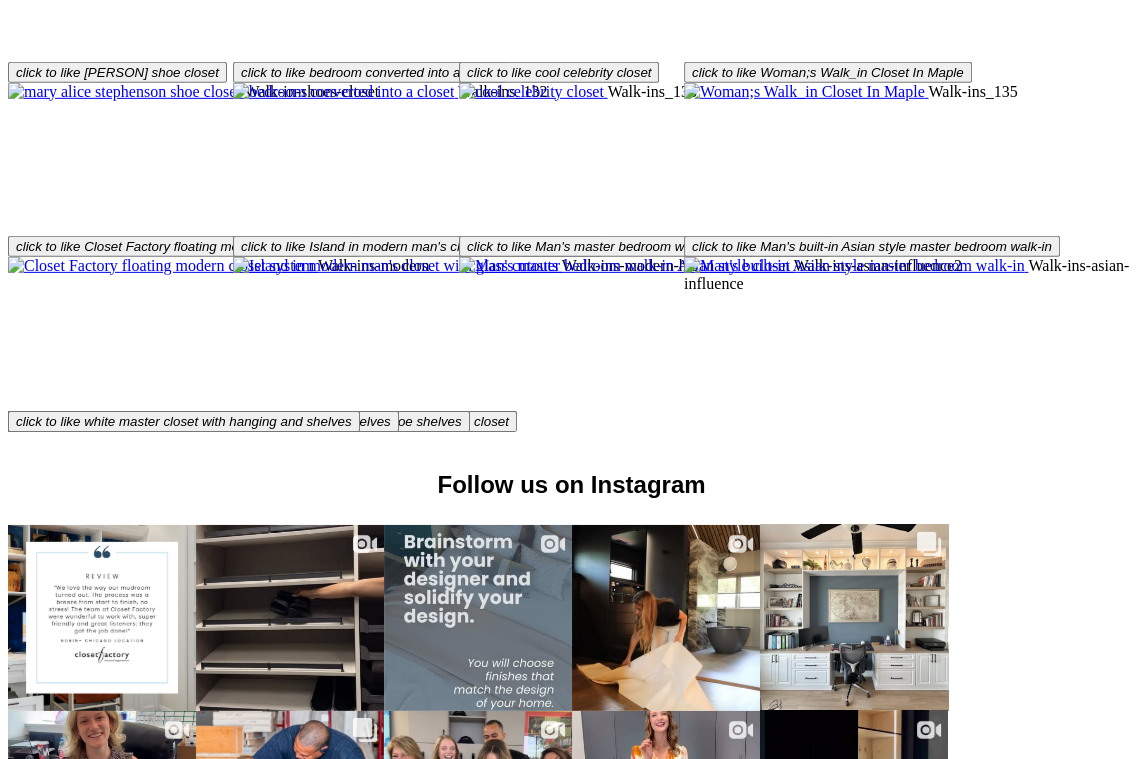 scroll, scrollTop: 6613, scrollLeft: 0, axis: vertical 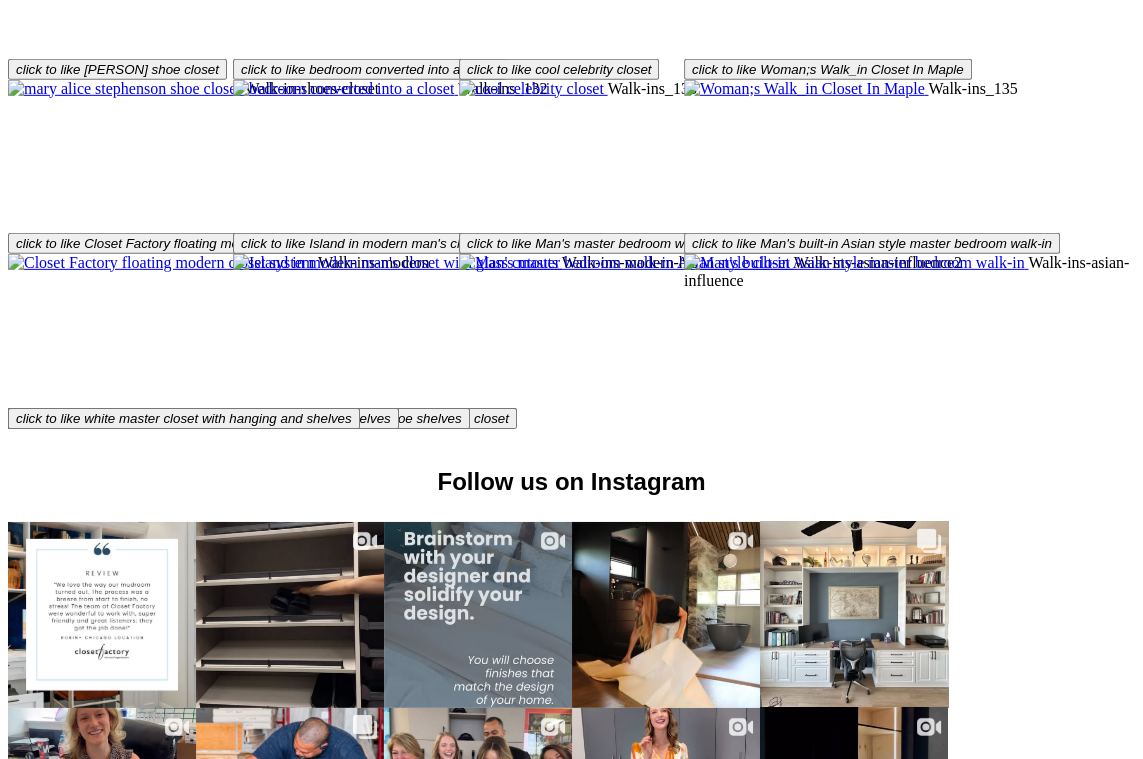 click on "Add luxury to door and drawer fronts with unique Swarovski crystal pulls. Nothing adds sparkle like faceted Swarovski crystals in a variety of styles." at bounding box center [571, 1968] 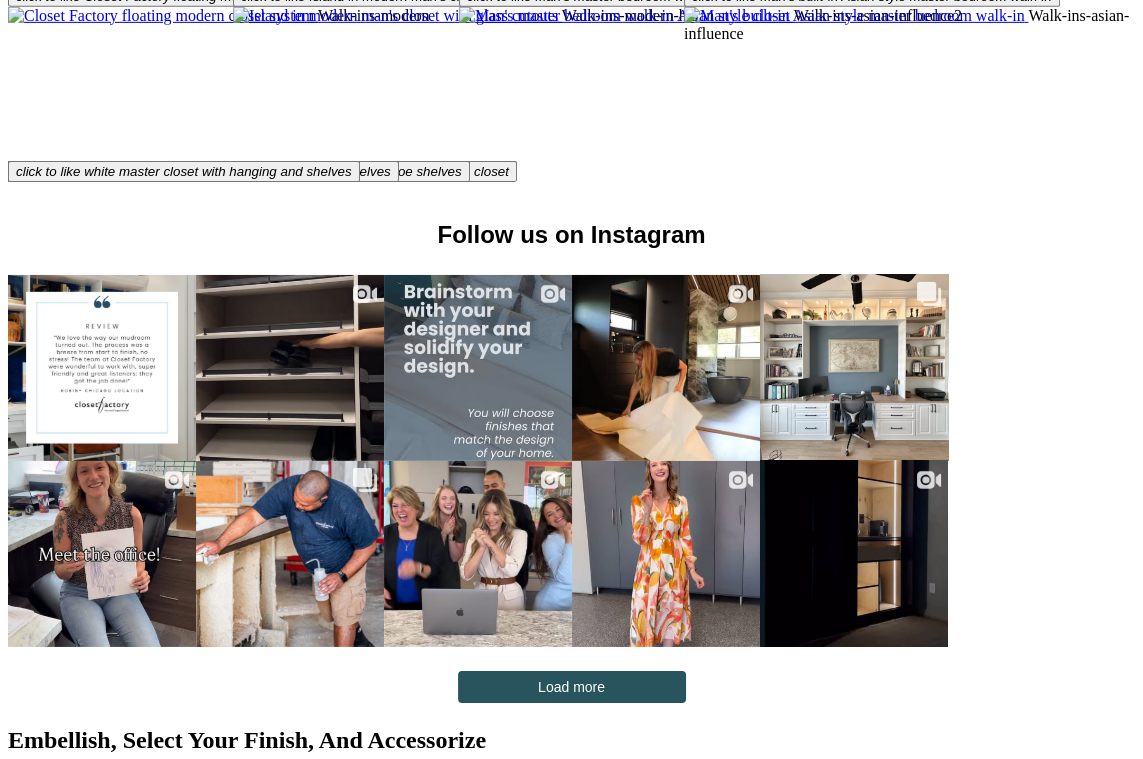 scroll, scrollTop: 6862, scrollLeft: 0, axis: vertical 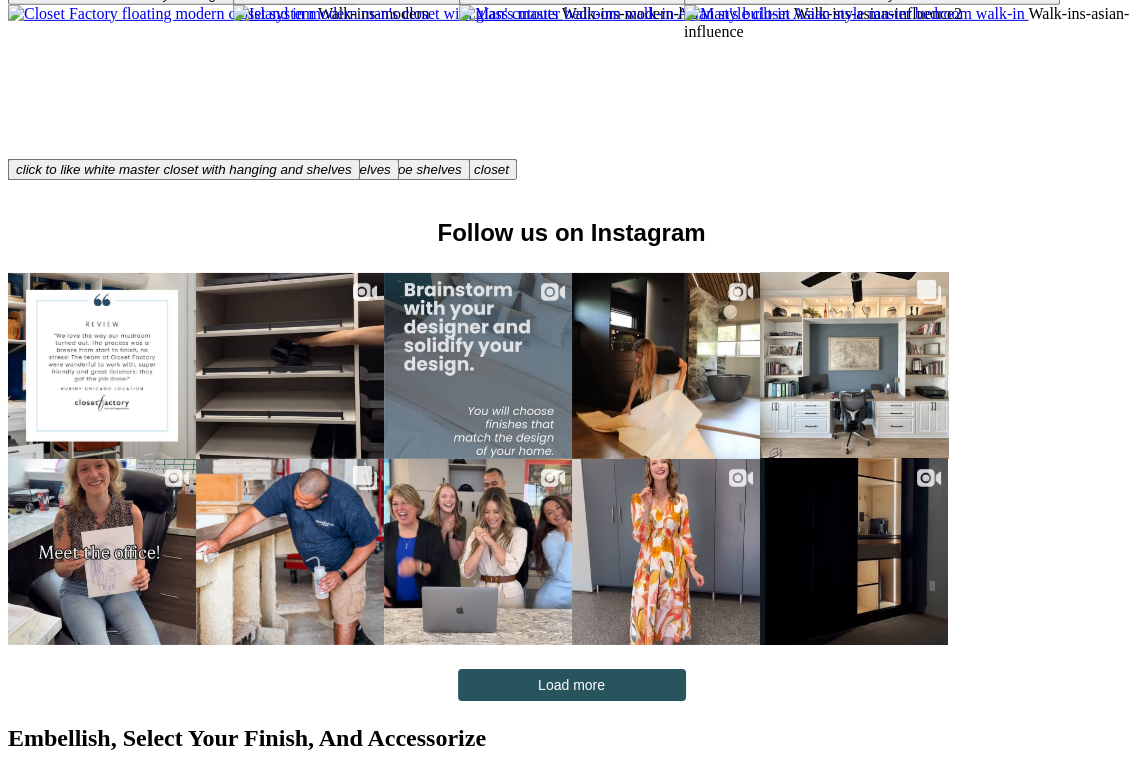 click on "×" at bounding box center (20, 31254) 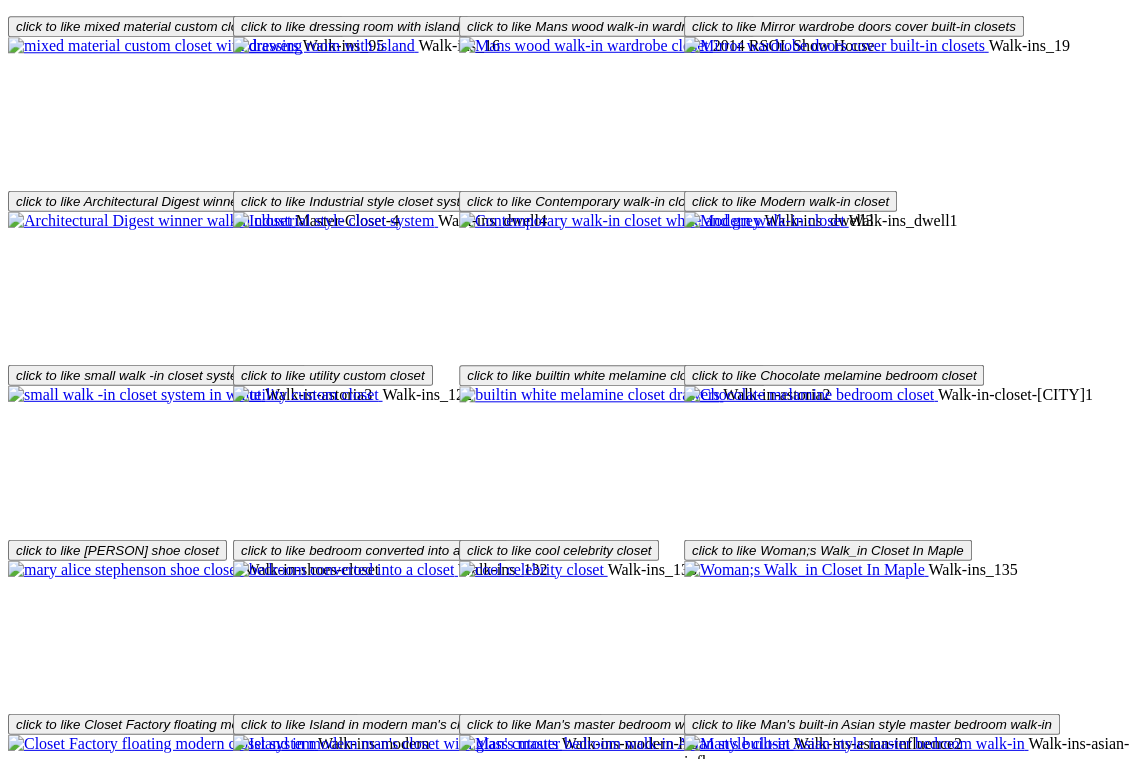 scroll, scrollTop: 6130, scrollLeft: 0, axis: vertical 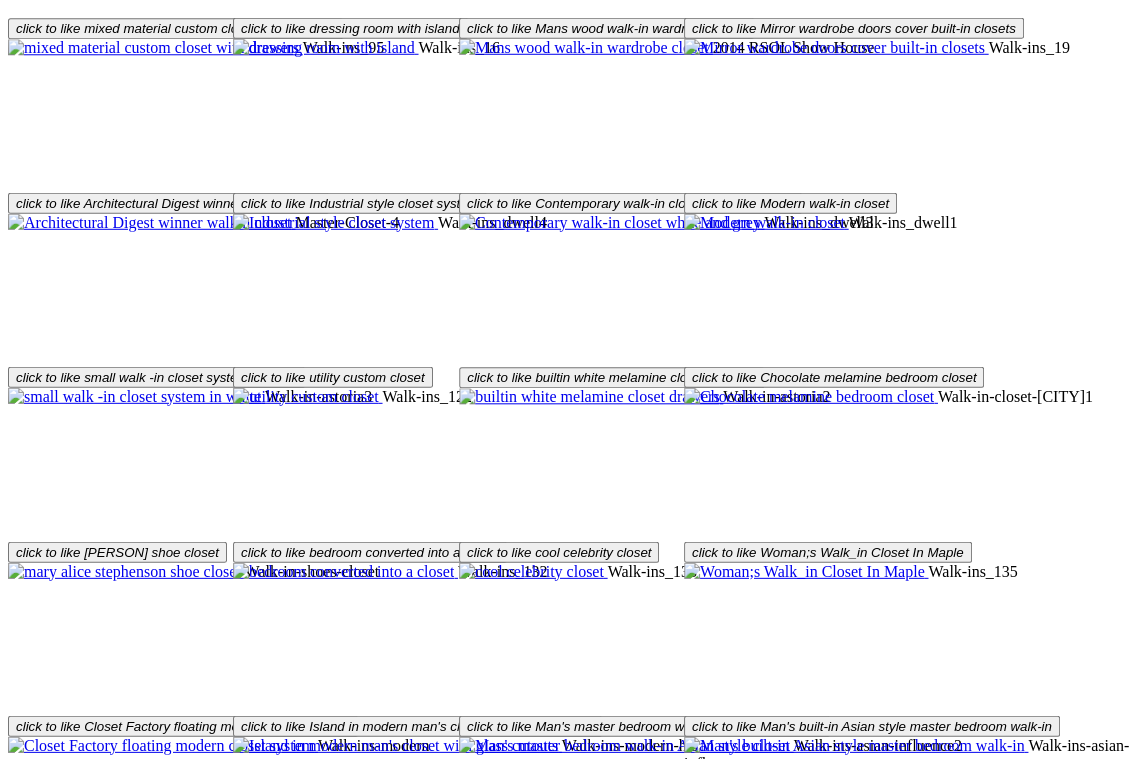 click on "More" at bounding box center [65, -4920] 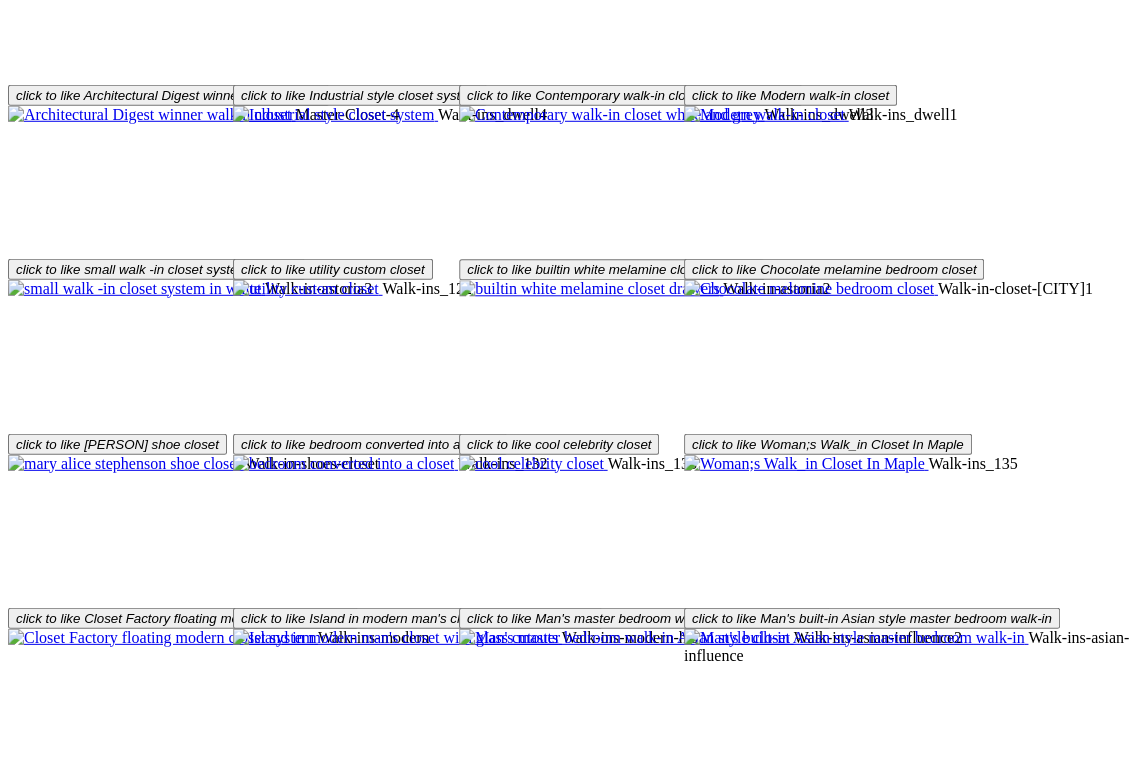 click on "More" at bounding box center (65, -4920) 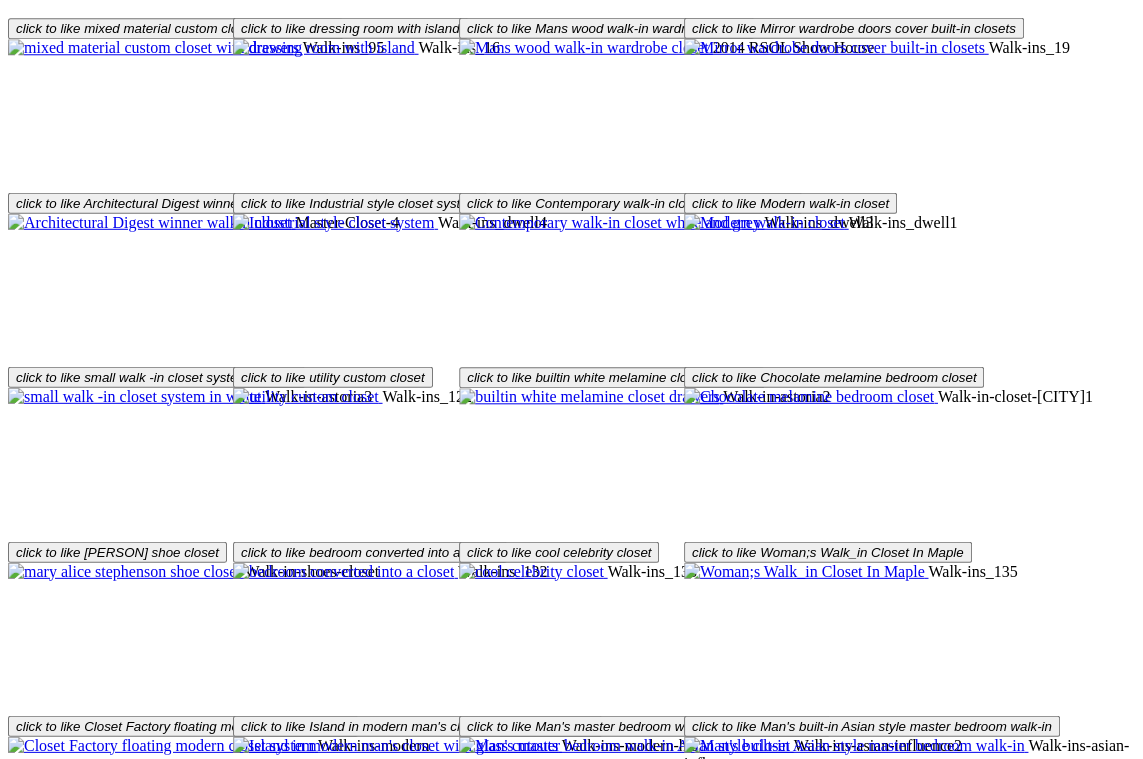 click on "Inspiration" at bounding box center (82, -5762) 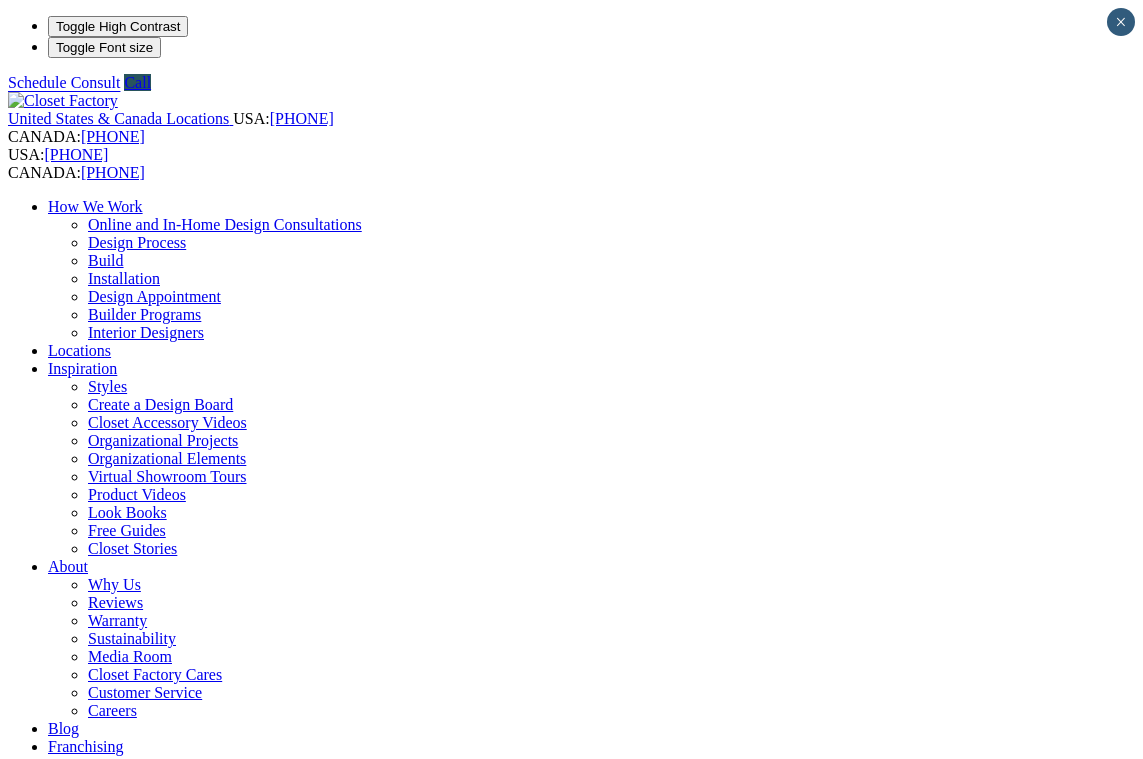 scroll, scrollTop: 0, scrollLeft: 0, axis: both 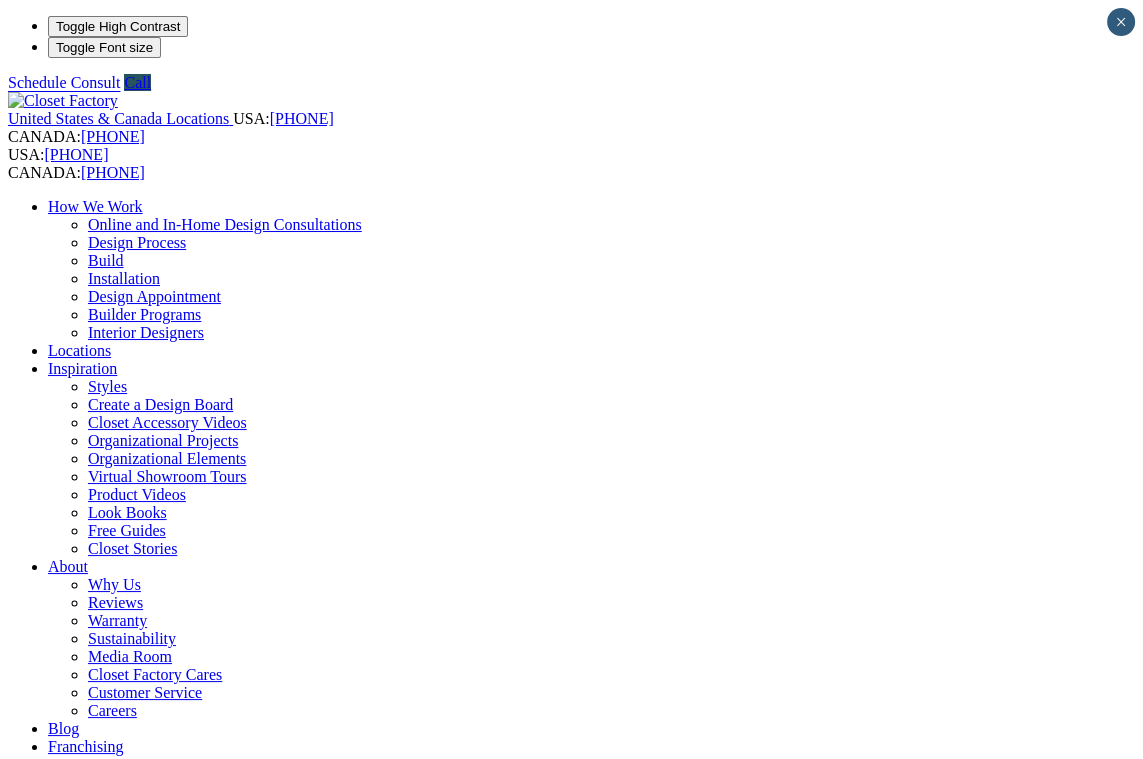 click on "Inspiration" at bounding box center (82, 368) 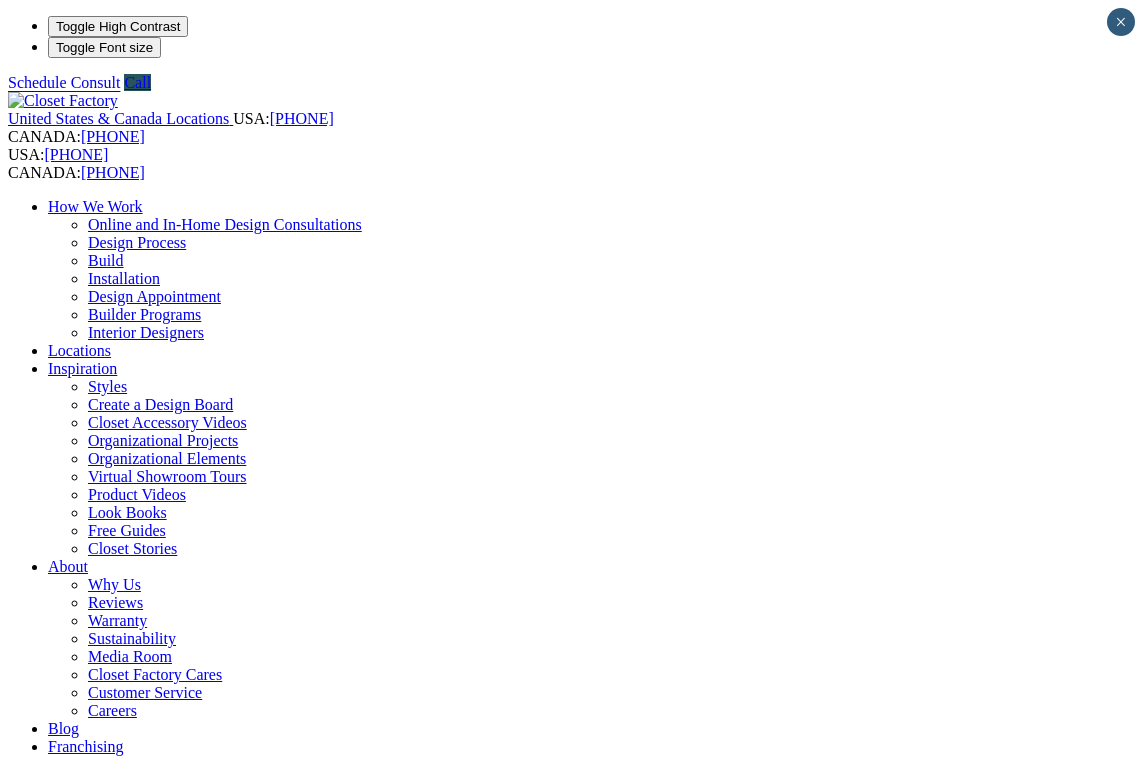 scroll, scrollTop: 0, scrollLeft: 0, axis: both 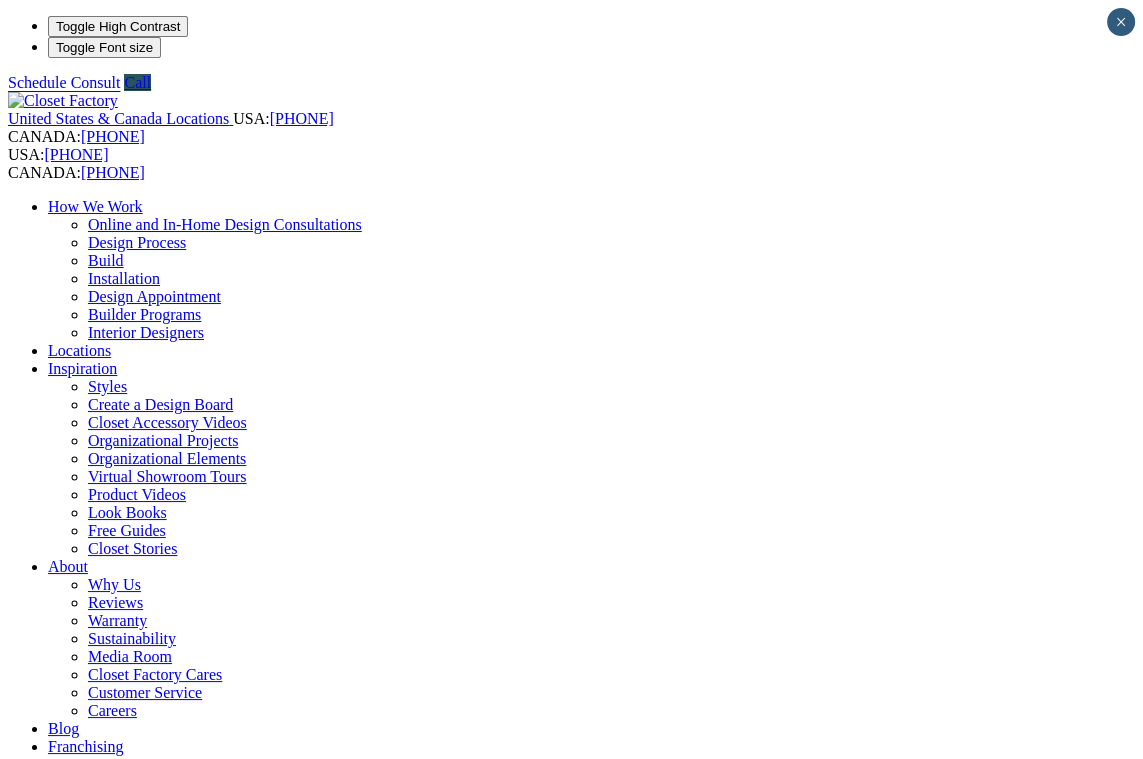 click on "Create a Board" at bounding box center (562, 1623) 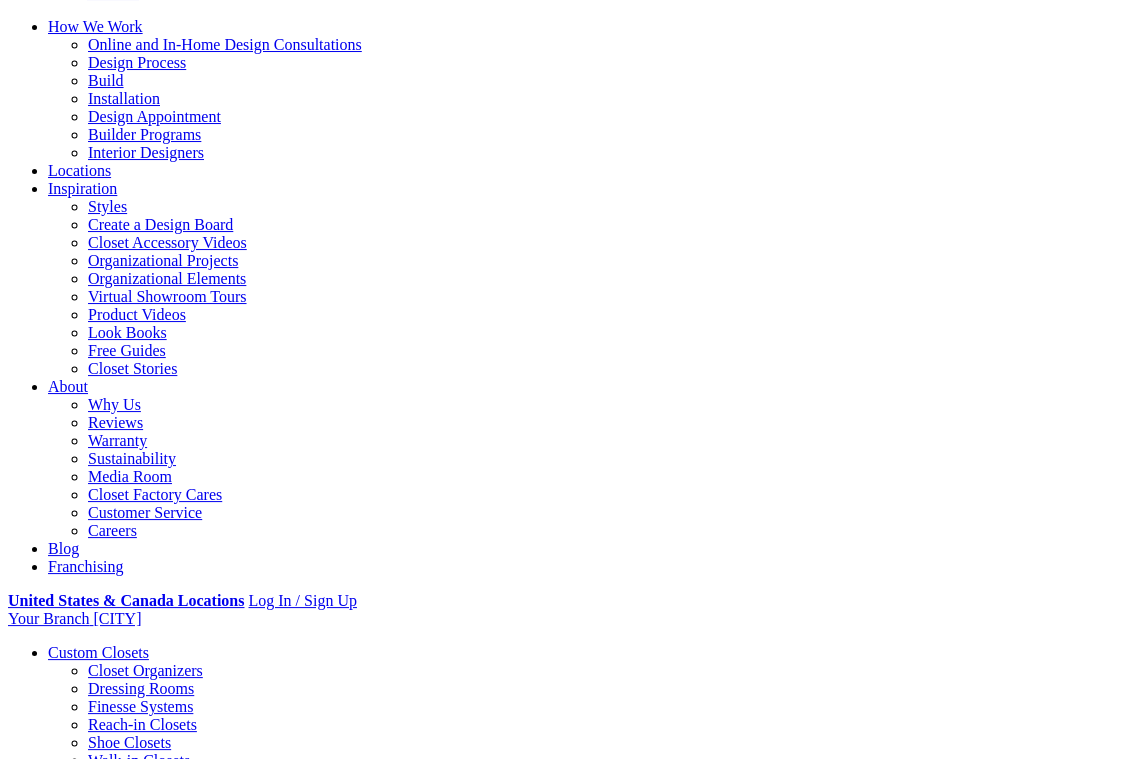 scroll, scrollTop: 180, scrollLeft: 0, axis: vertical 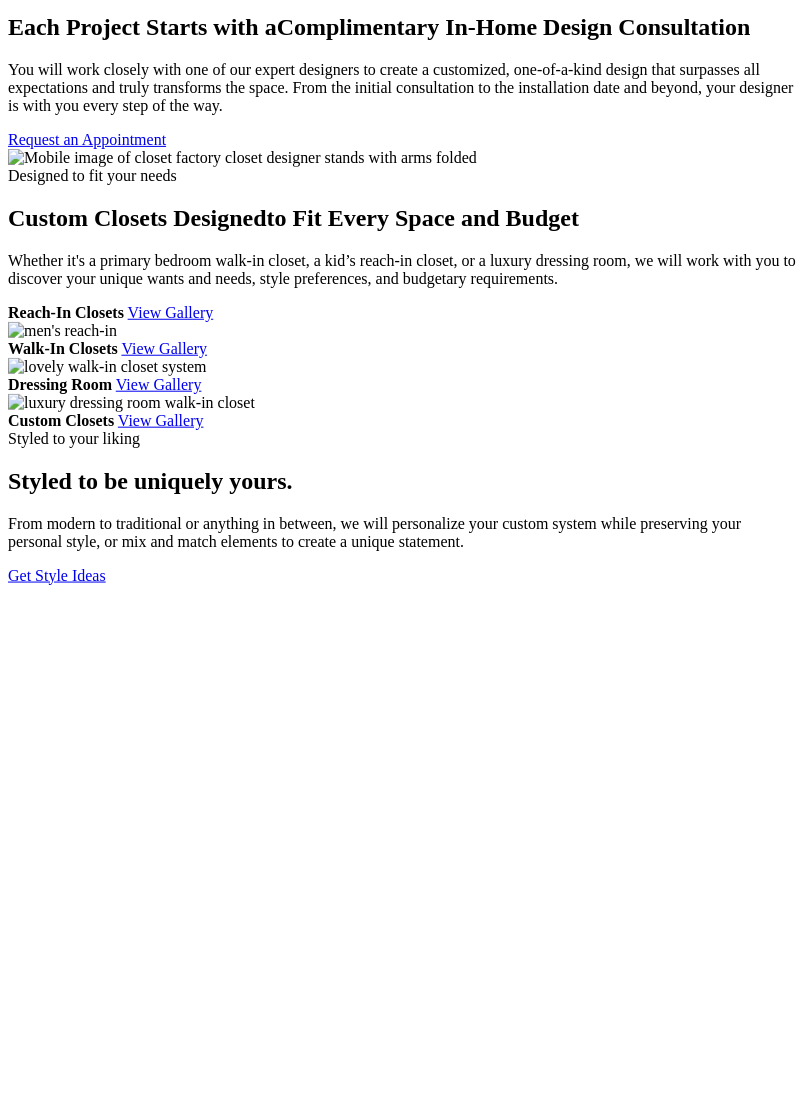 click on "© 2025 Closet Factory.  						  All Rights Reserved.
Find us on Facebook
Find us on Twitter
Find us on Youtube
Find us on Instagram" at bounding box center (403, 21501) 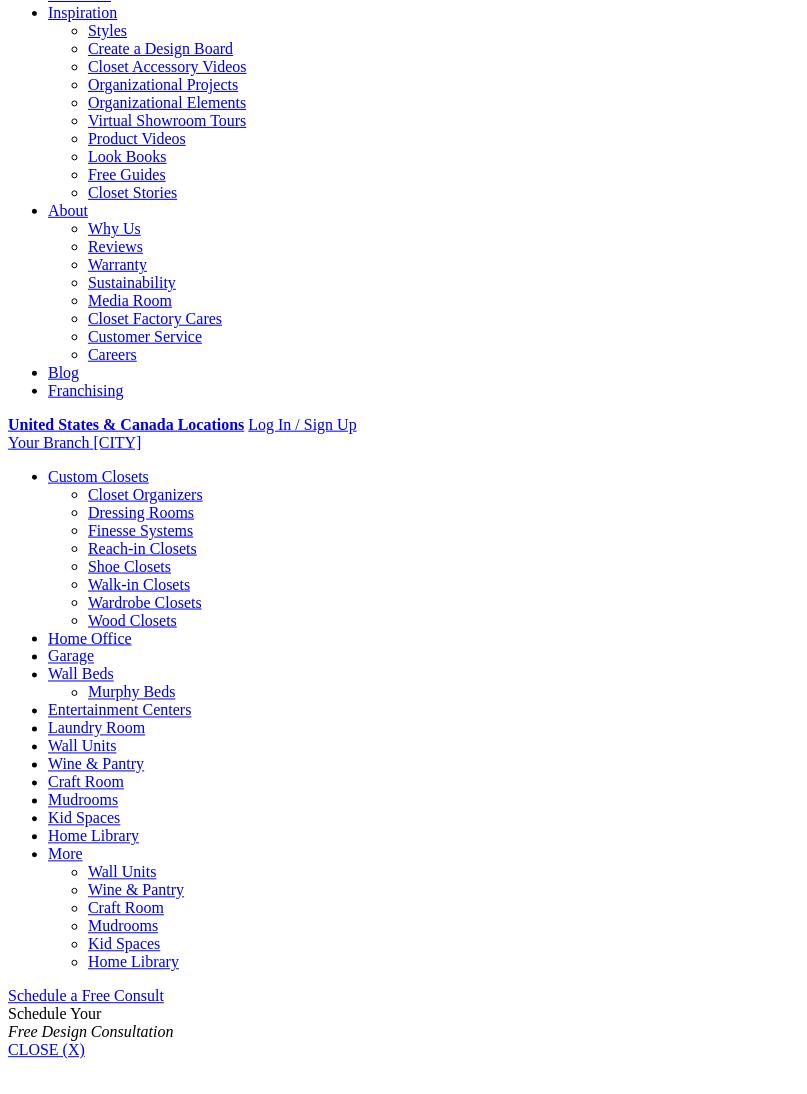 scroll, scrollTop: 0, scrollLeft: 0, axis: both 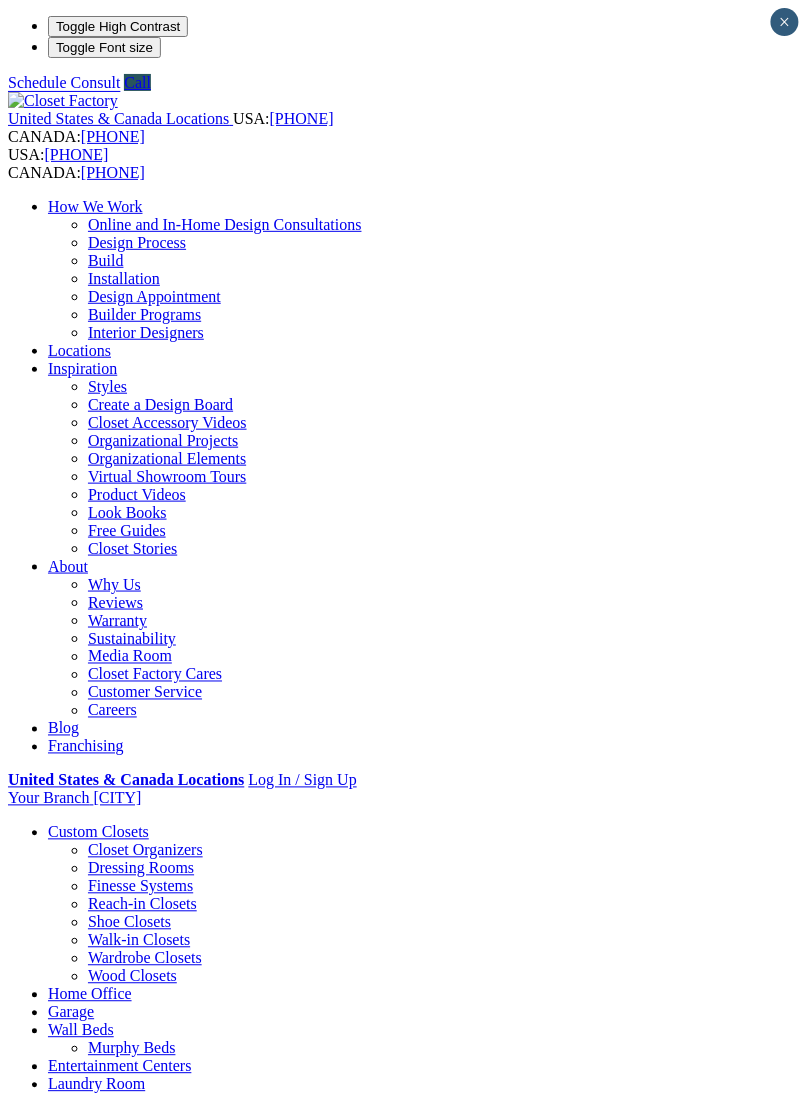 click on "prev" at bounding box center (403, 2830) 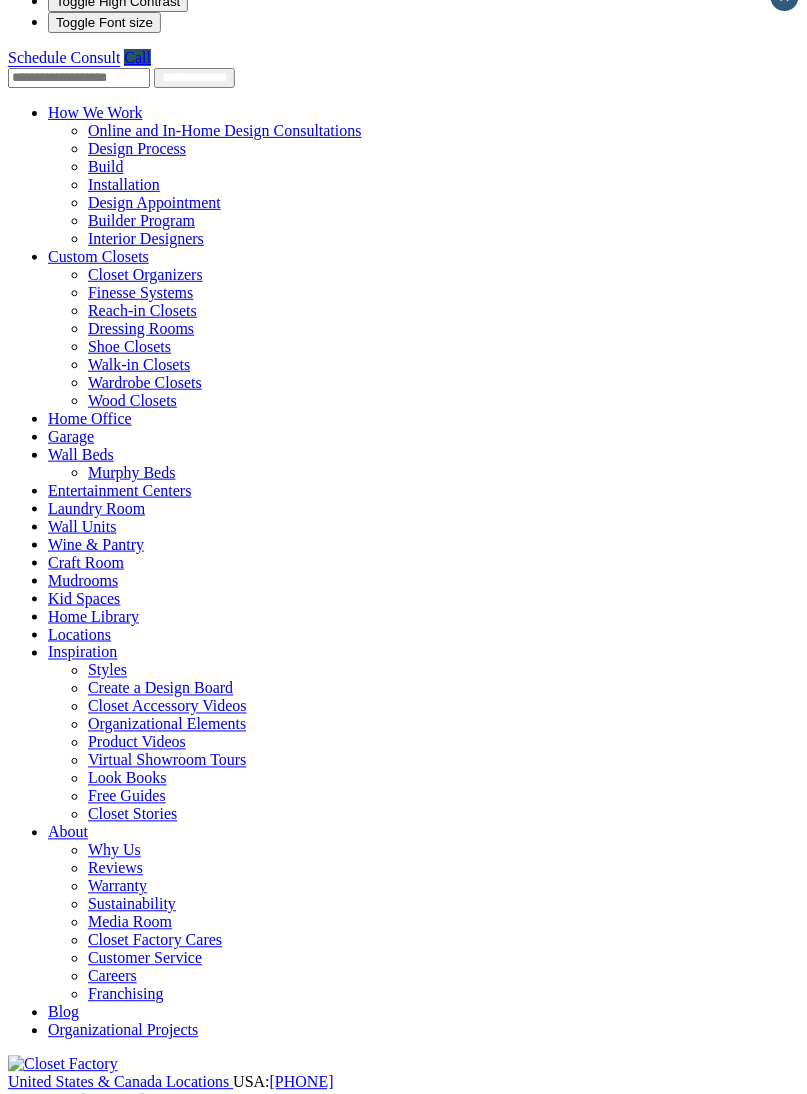 scroll, scrollTop: 16, scrollLeft: 0, axis: vertical 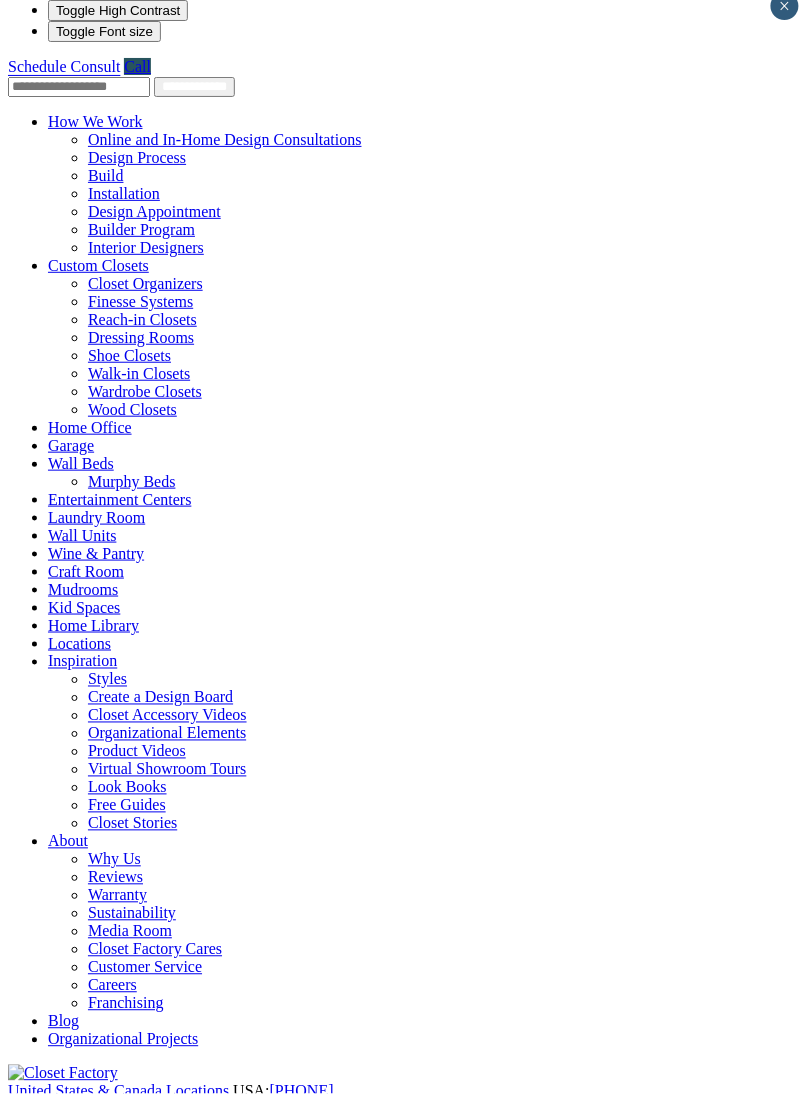 click on "Personal  + You are unique and so are your needs. No one knows that better than us. This is why we believe the design process must begin with a partnership between you and one of our designers." at bounding box center [403, 4516] 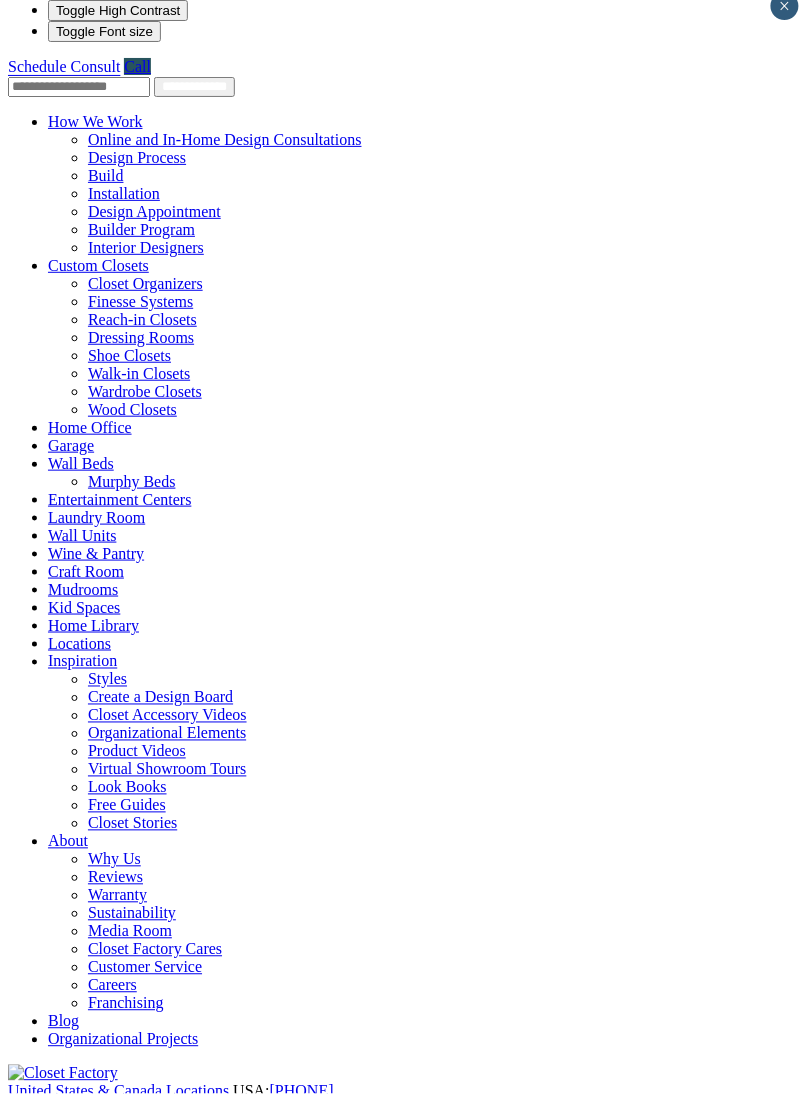 click on "Inspiration" at bounding box center [82, 661] 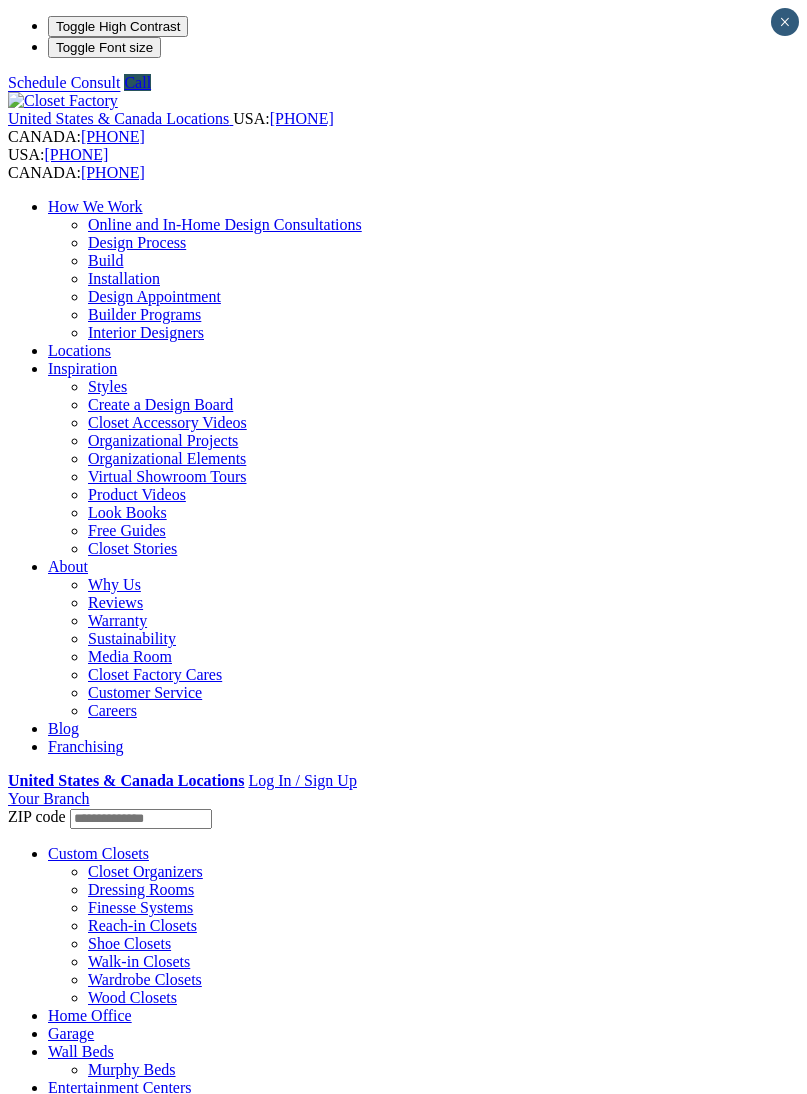 scroll, scrollTop: 619, scrollLeft: 0, axis: vertical 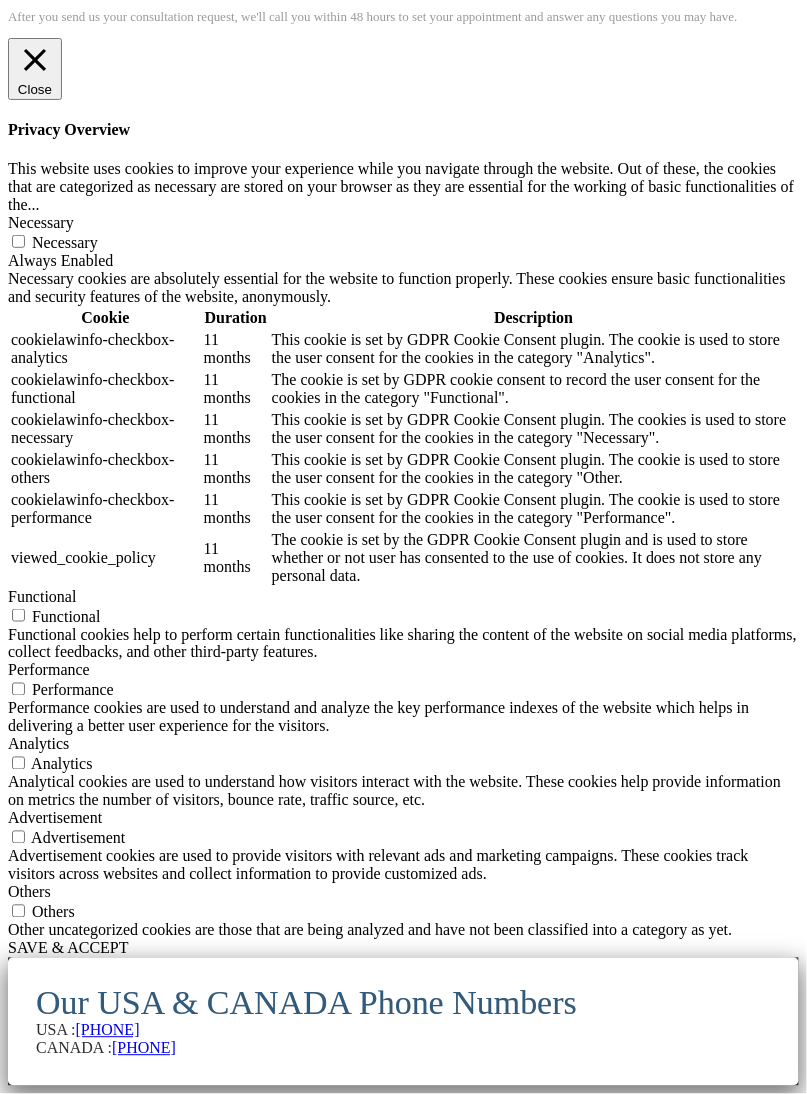 click on "LookBooks" at bounding box center [85, -2027] 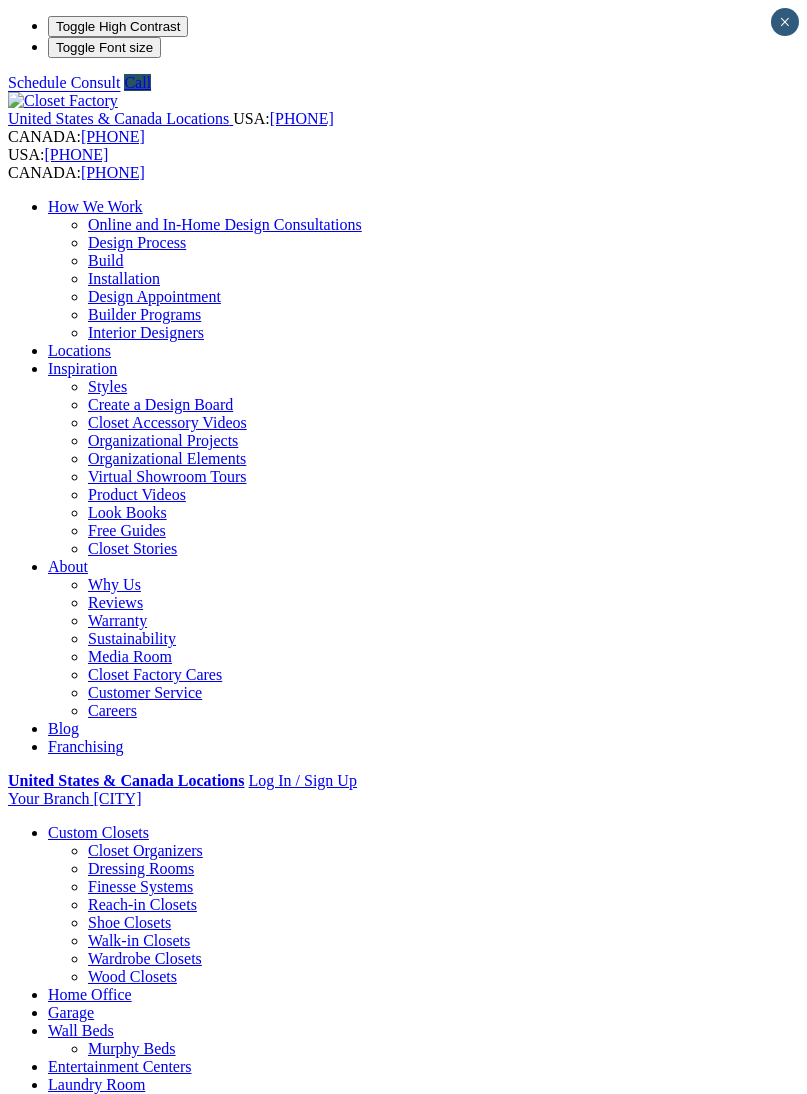 scroll, scrollTop: 0, scrollLeft: 0, axis: both 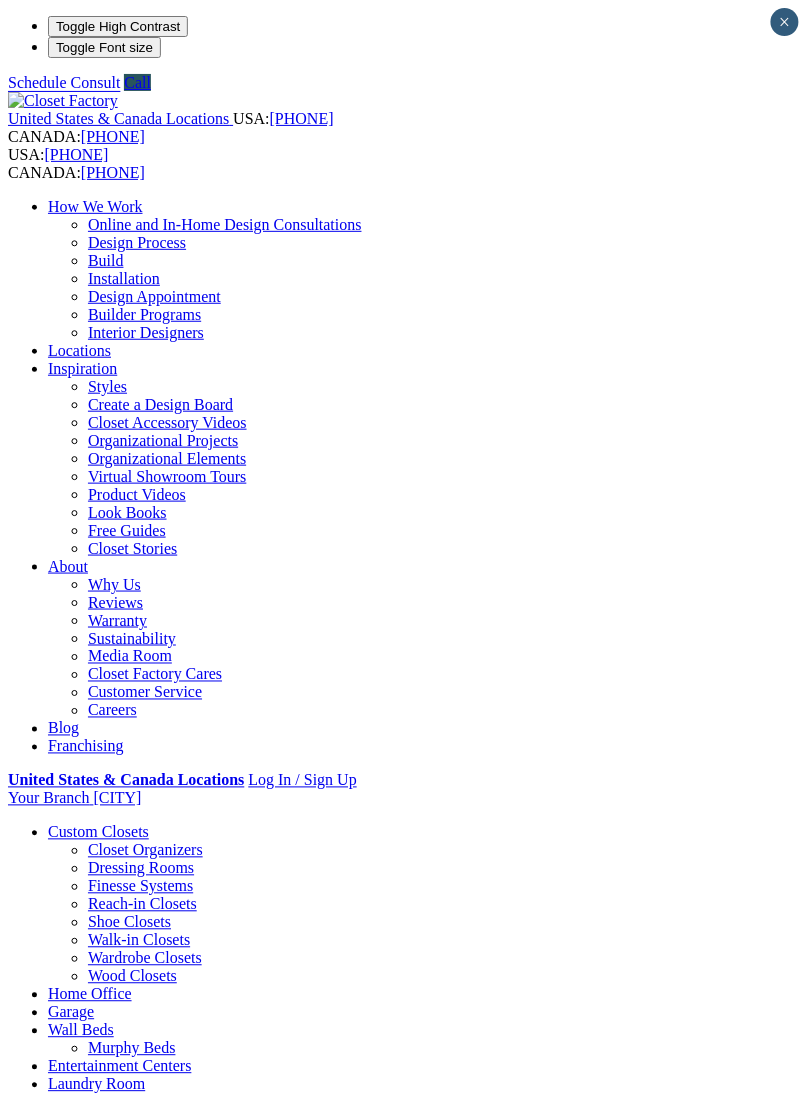click at bounding box center [0, 0] 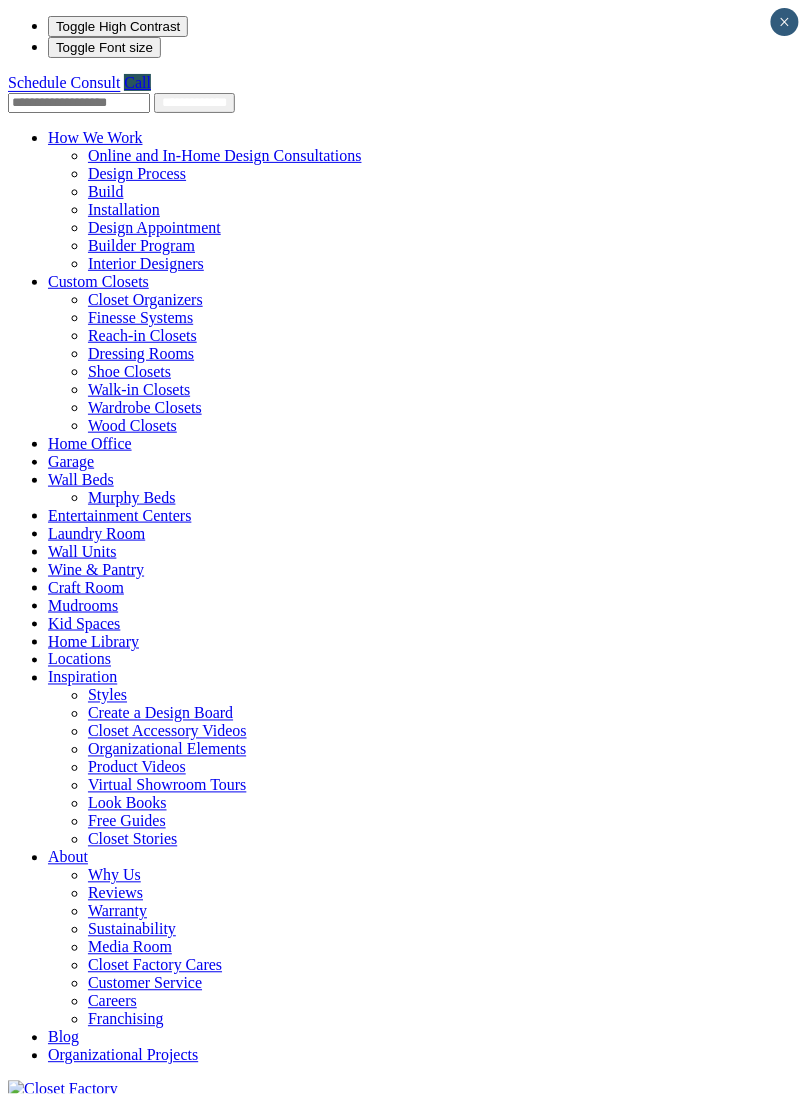 click on "Custom Closets" at bounding box center (98, 281) 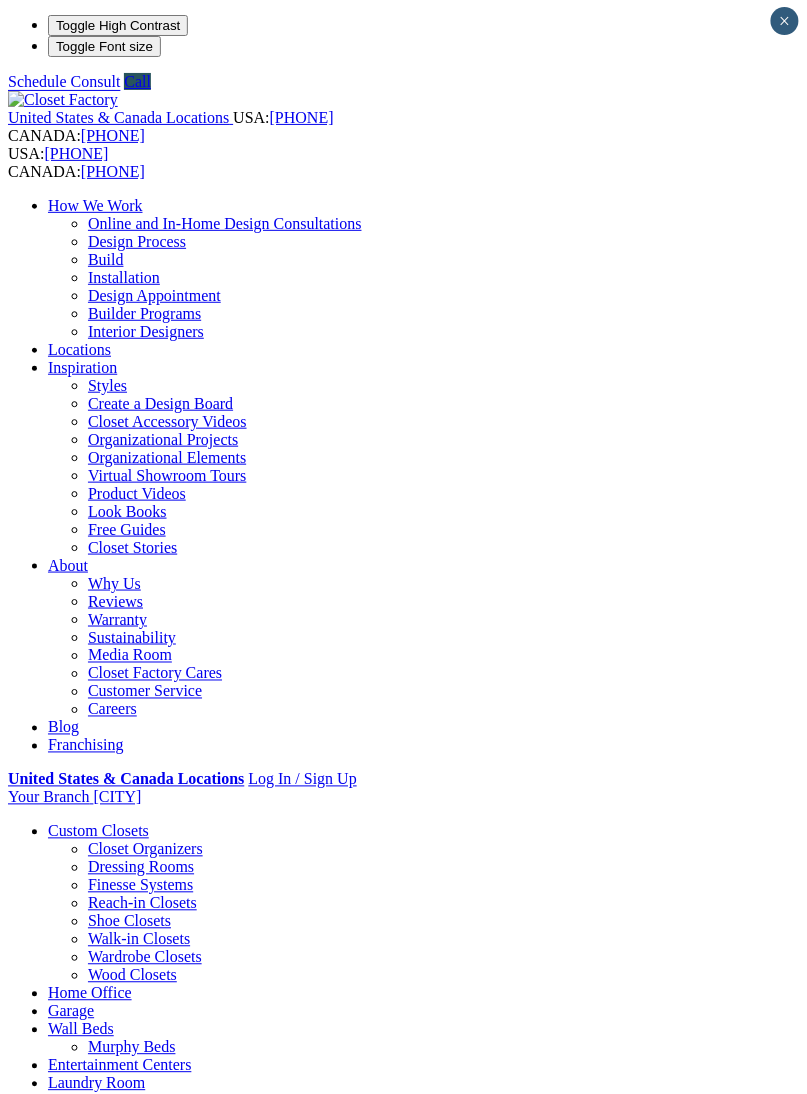 scroll, scrollTop: 174, scrollLeft: 0, axis: vertical 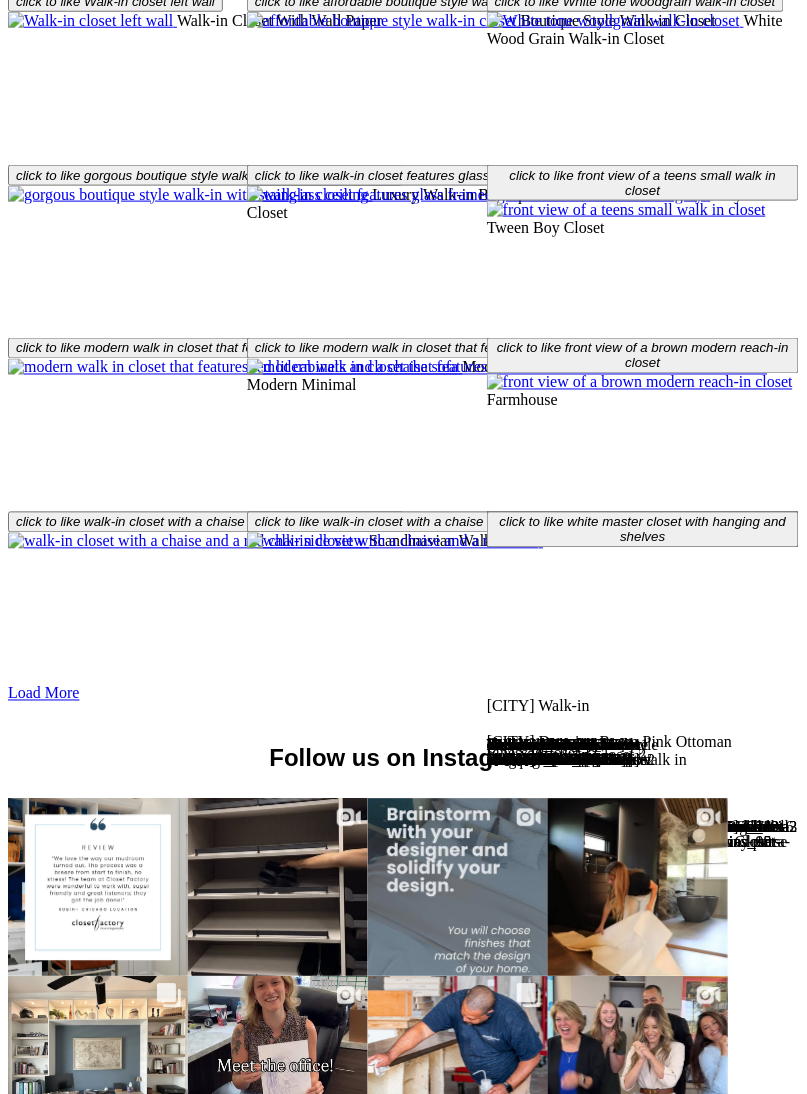 click on "Embellishments" at bounding box center [197, 1378] 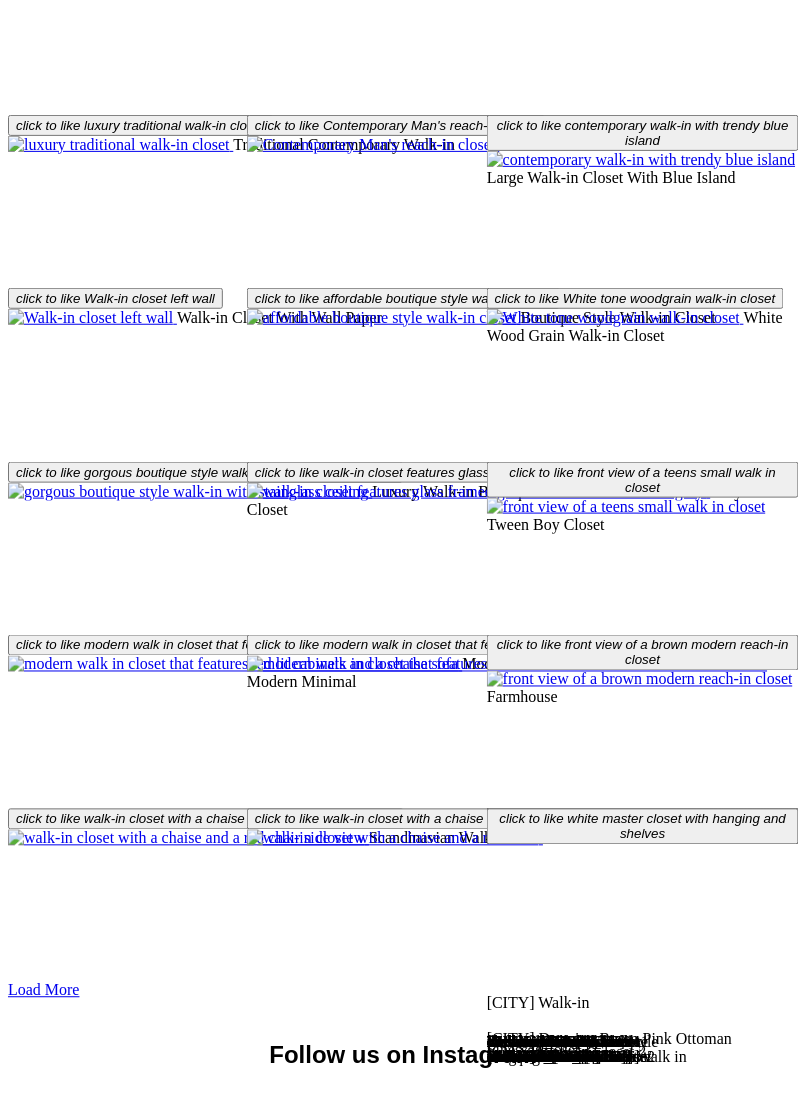 scroll, scrollTop: 3924, scrollLeft: 0, axis: vertical 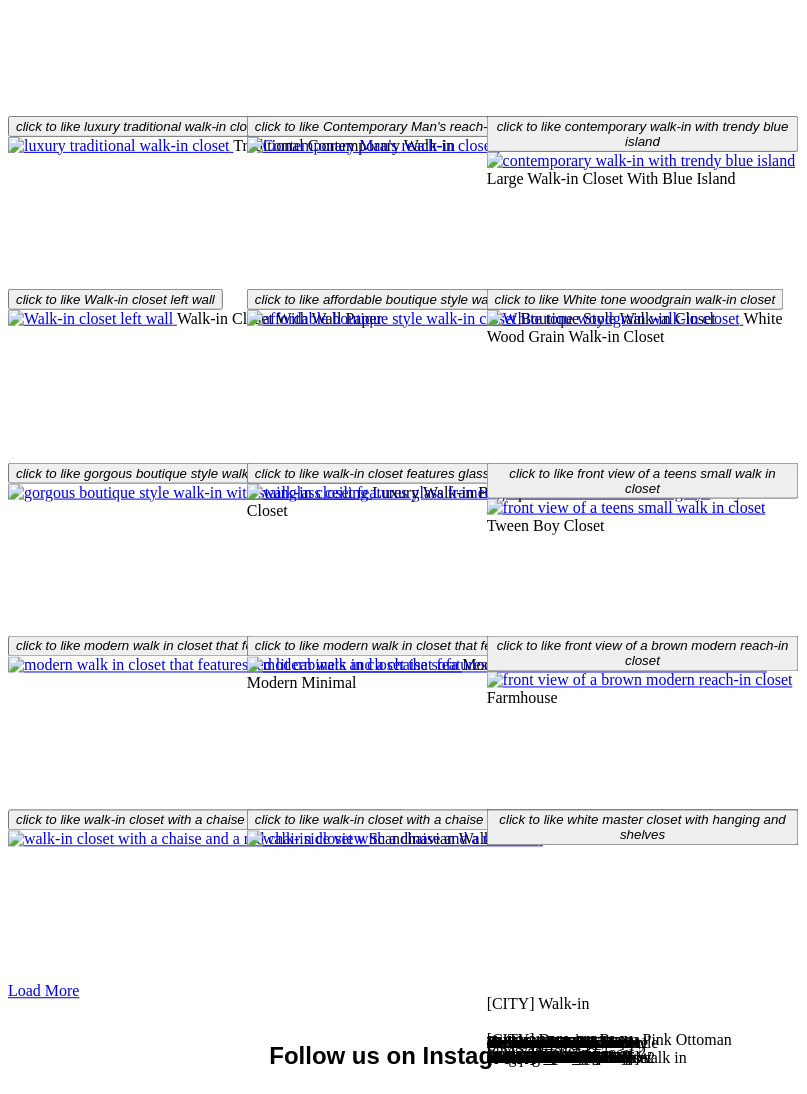 click on "Finishes" at bounding box center [114, 1676] 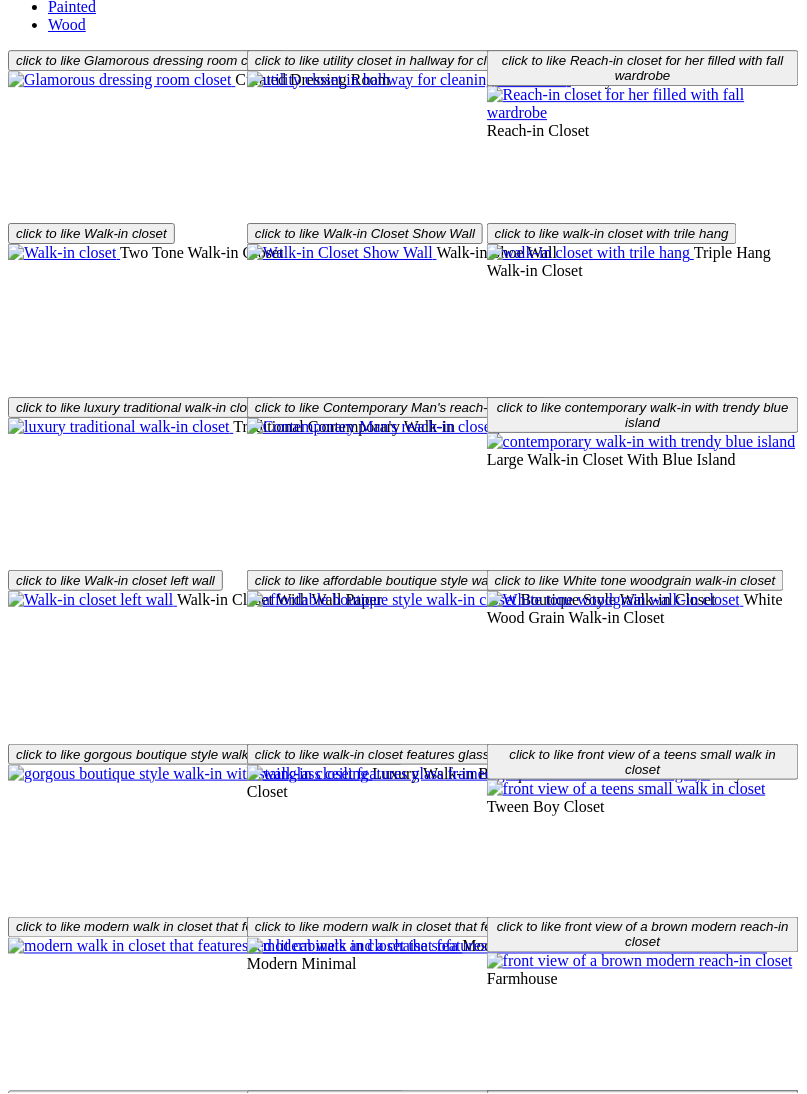 scroll, scrollTop: 3643, scrollLeft: 0, axis: vertical 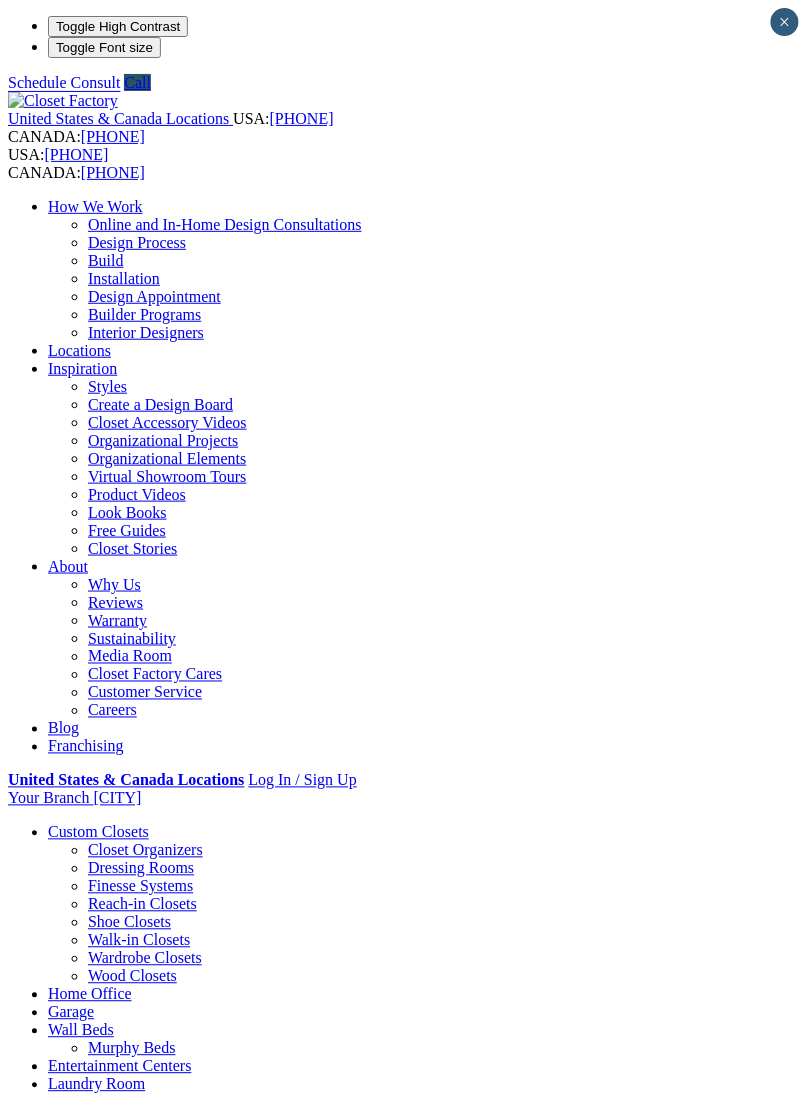 click on "next" at bounding box center (403, 2848) 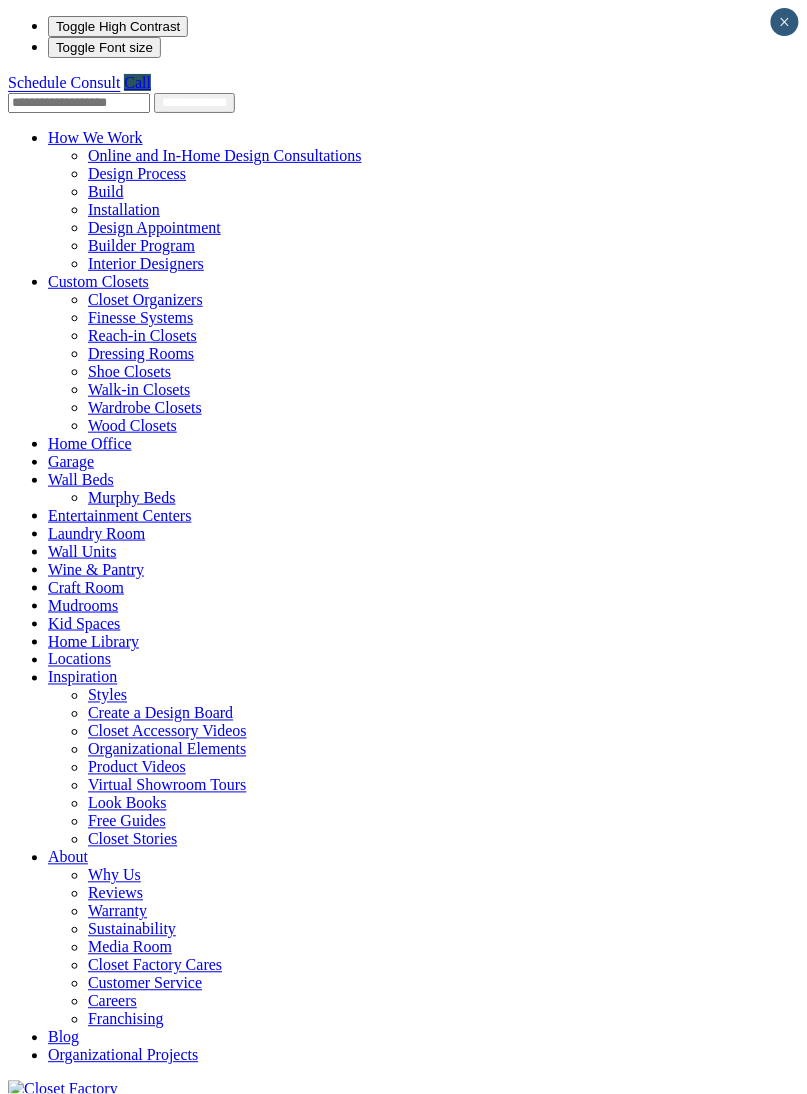 click on "Custom Closets" at bounding box center (98, 281) 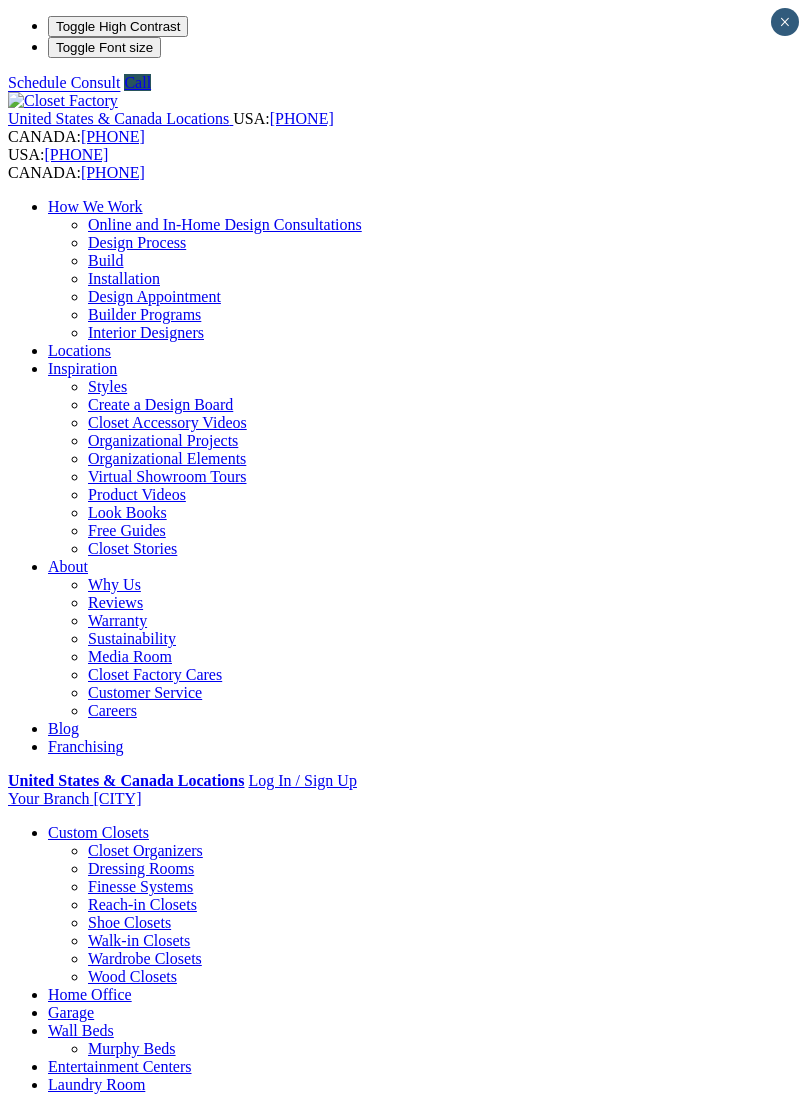 scroll, scrollTop: 296, scrollLeft: 0, axis: vertical 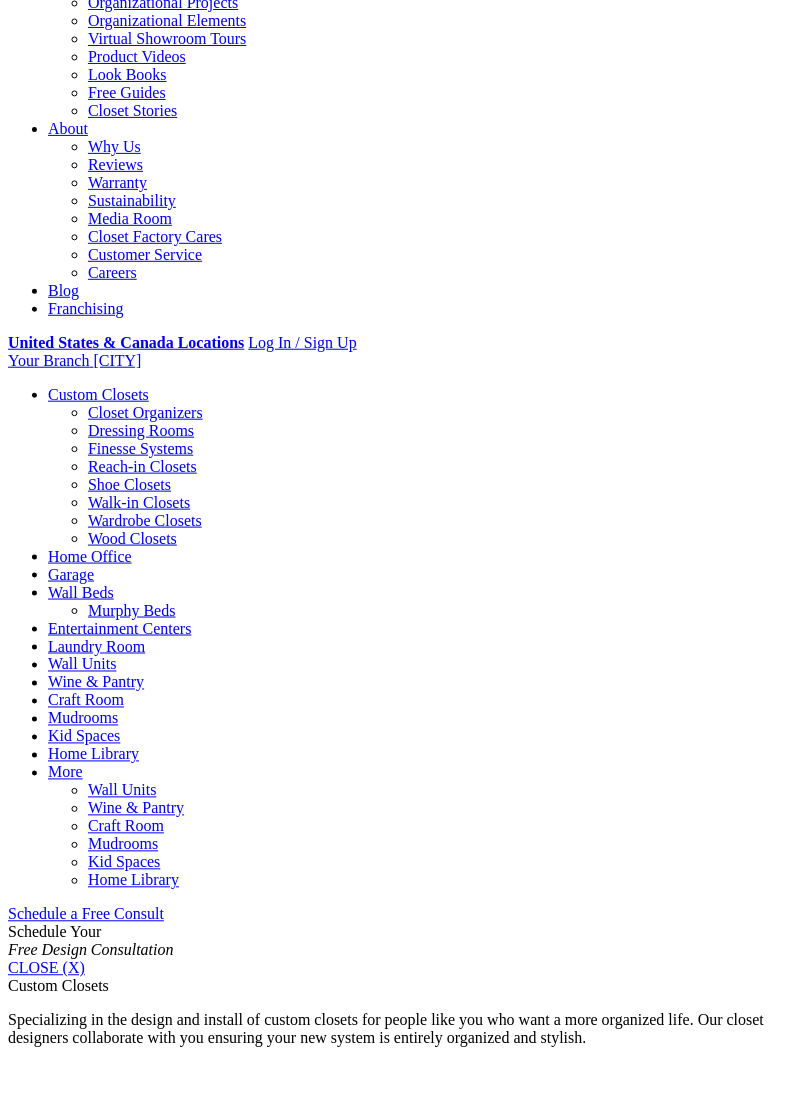 click on "Styles" at bounding box center [318, 1656] 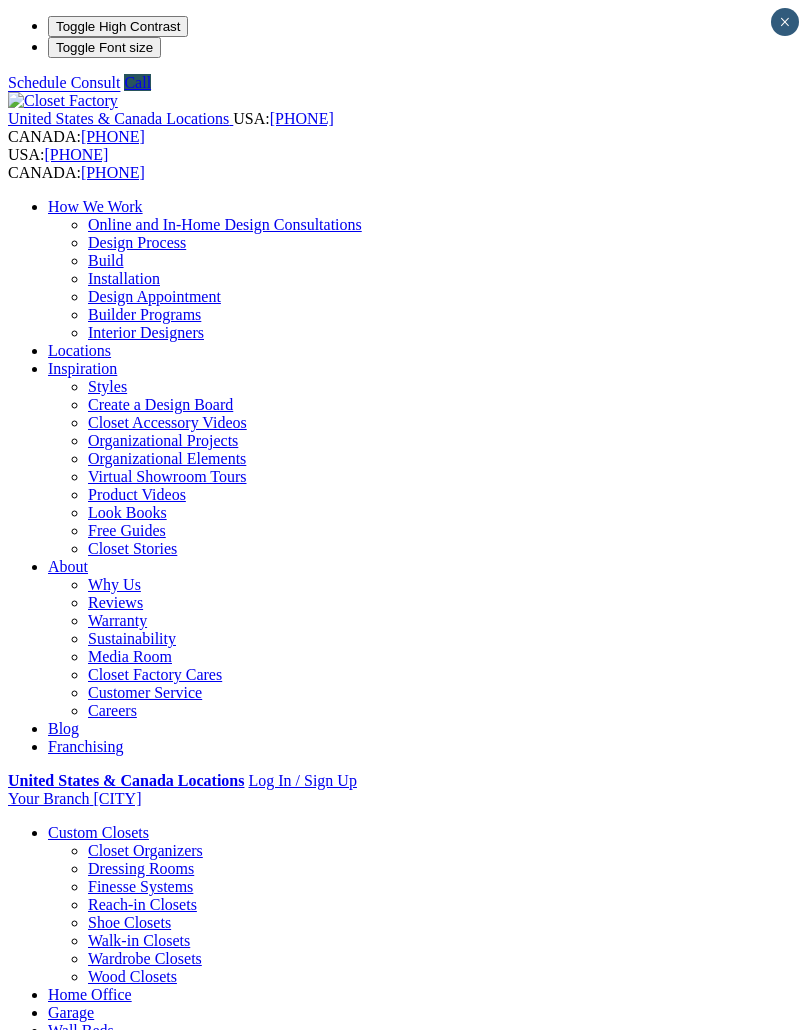 scroll, scrollTop: 0, scrollLeft: 0, axis: both 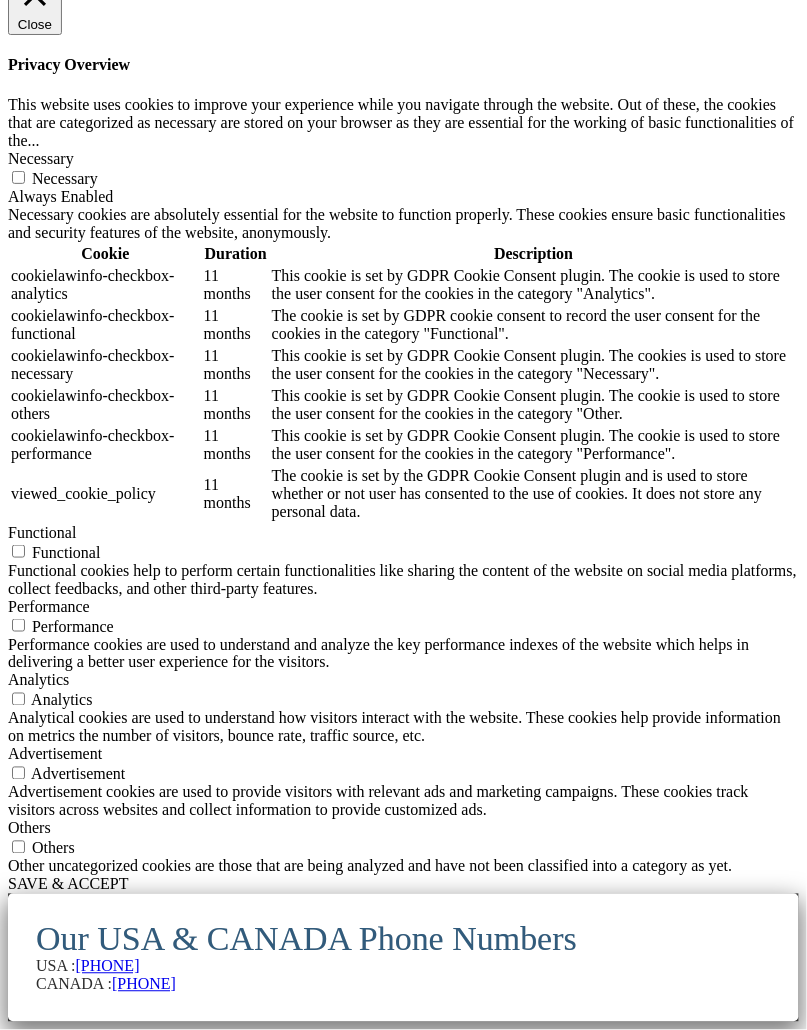 click at bounding box center [0, 0] 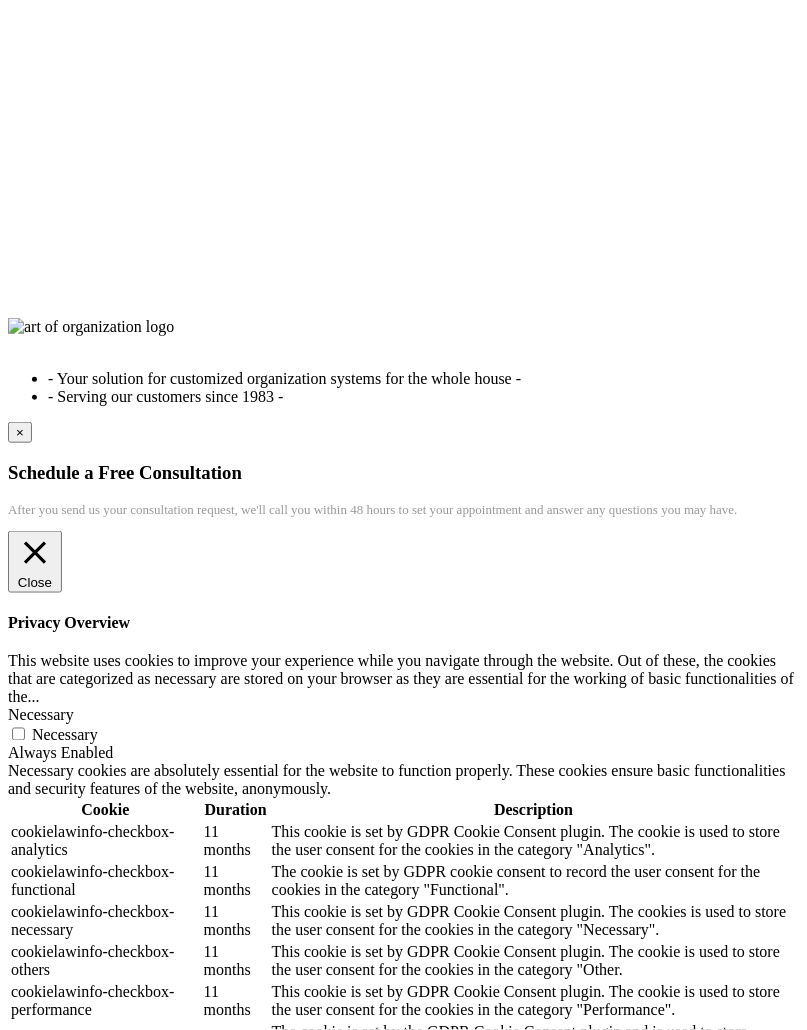 scroll, scrollTop: 8246, scrollLeft: 0, axis: vertical 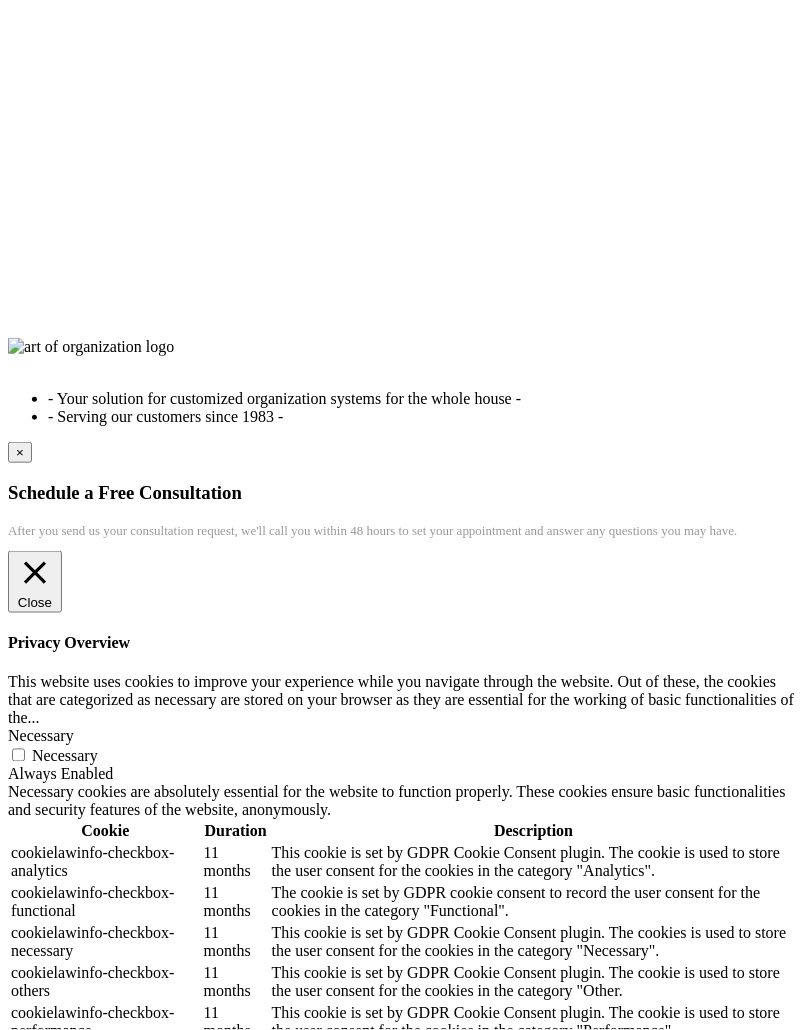 click on "Organizational Projects" at bounding box center [123, -7191] 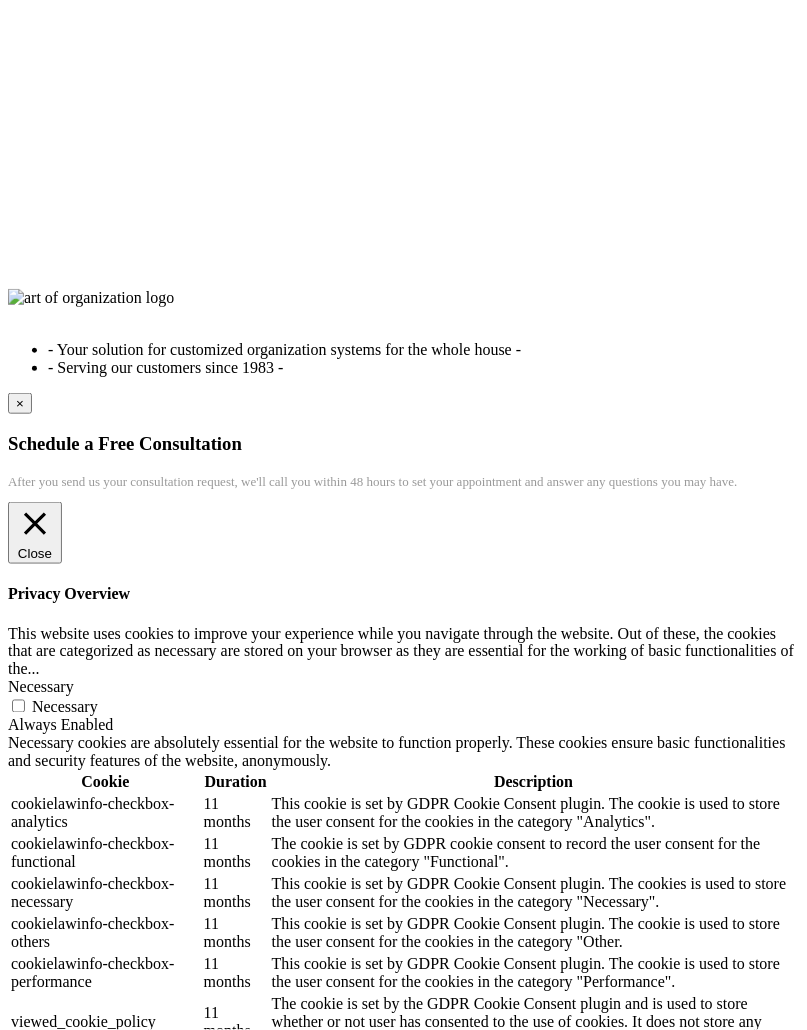 scroll, scrollTop: 8310, scrollLeft: 0, axis: vertical 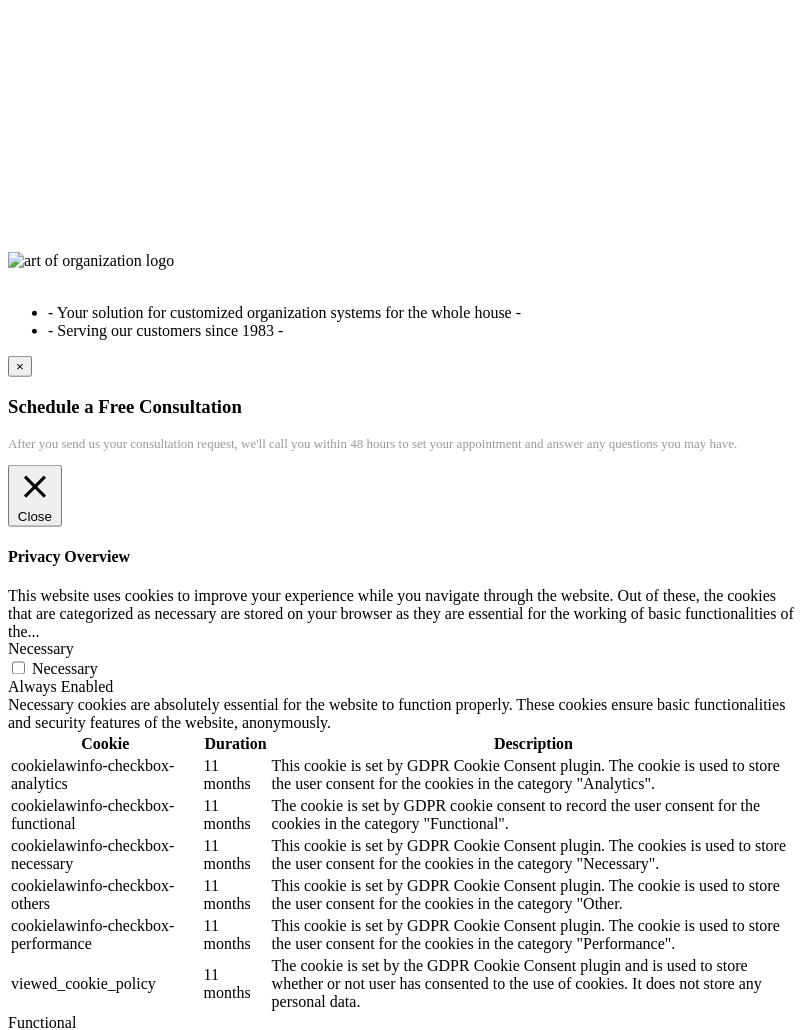 click on "Organizational Projects" at bounding box center (123, -7255) 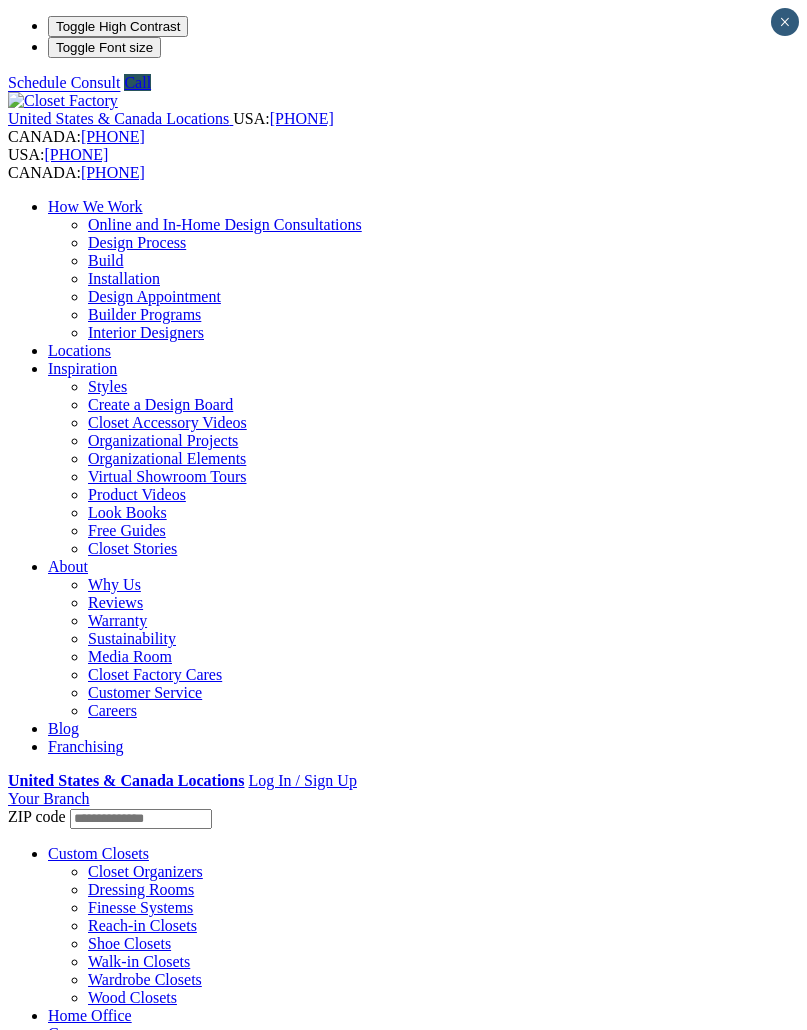 scroll, scrollTop: 0, scrollLeft: 0, axis: both 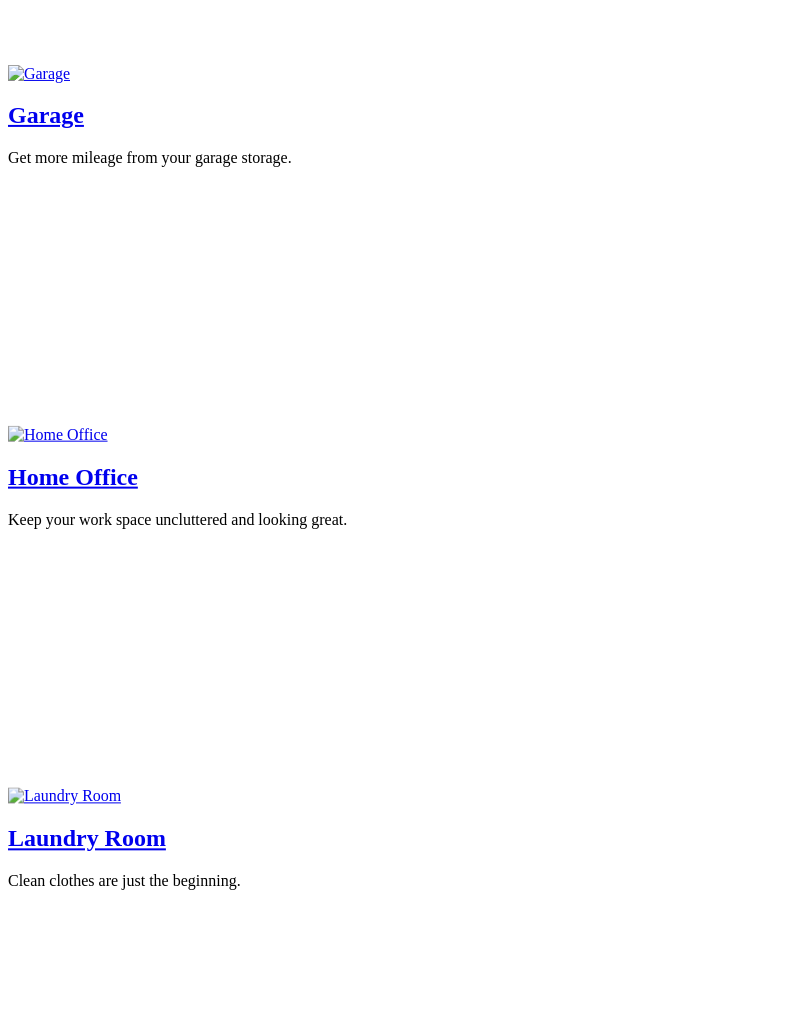click on "LookBooks" at bounding box center [85, 3402] 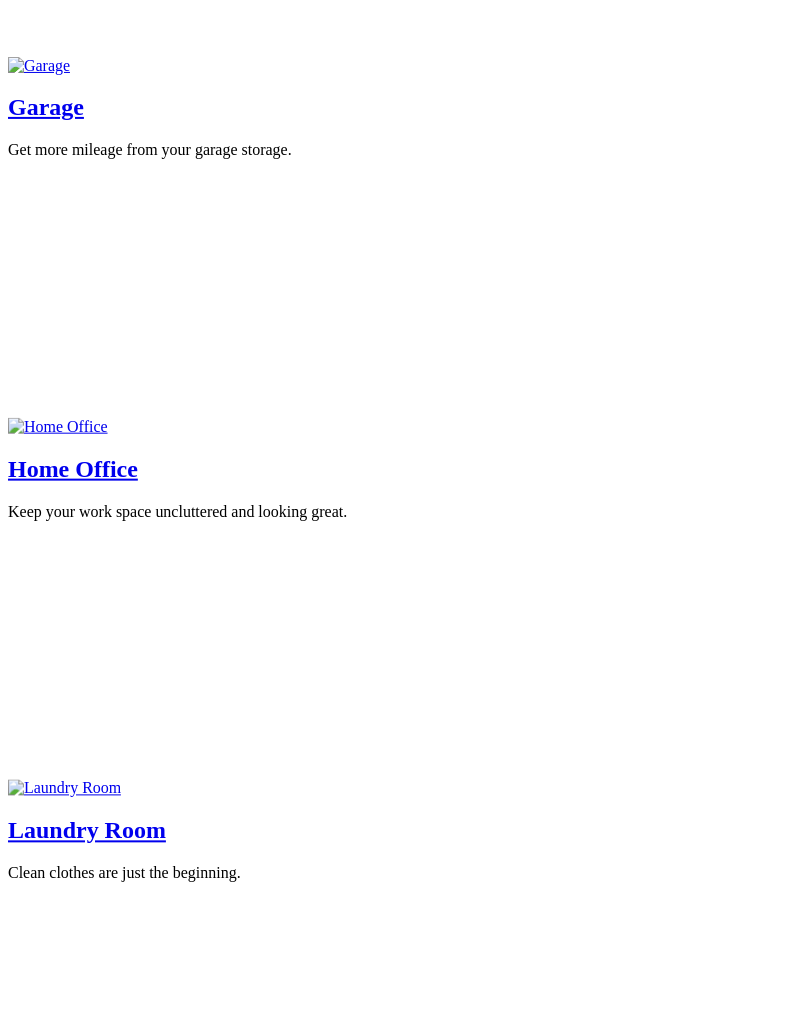 click on "How We Work" at bounding box center (95, 3412) 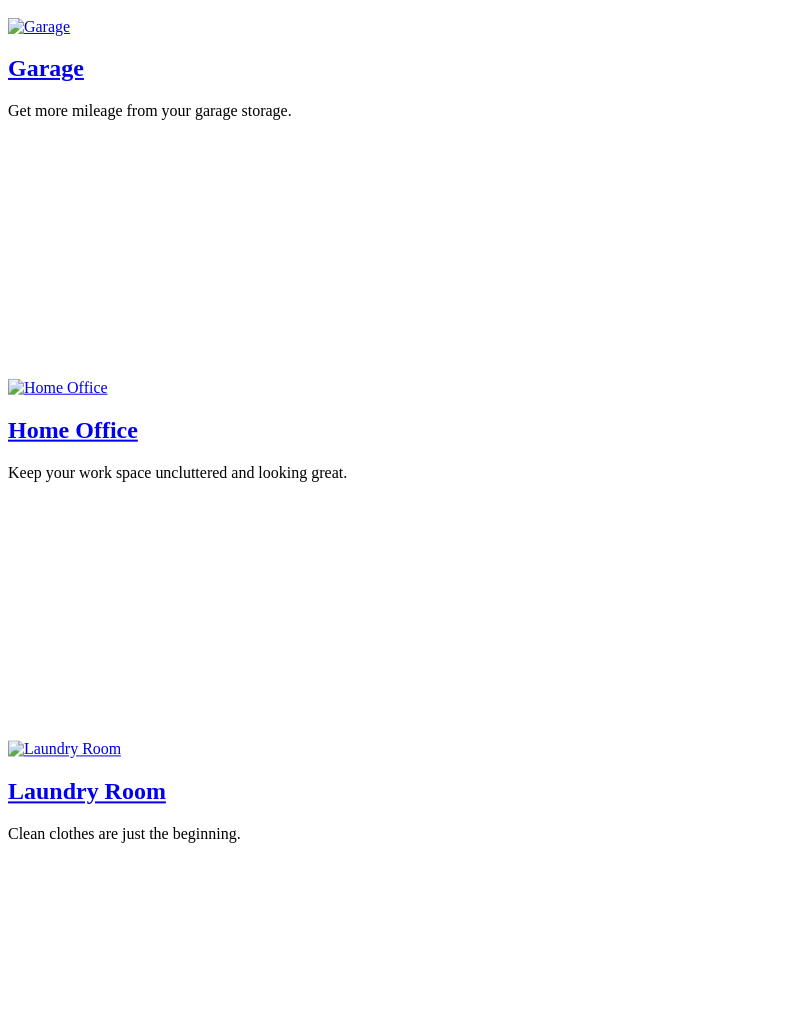 scroll, scrollTop: 3010, scrollLeft: 0, axis: vertical 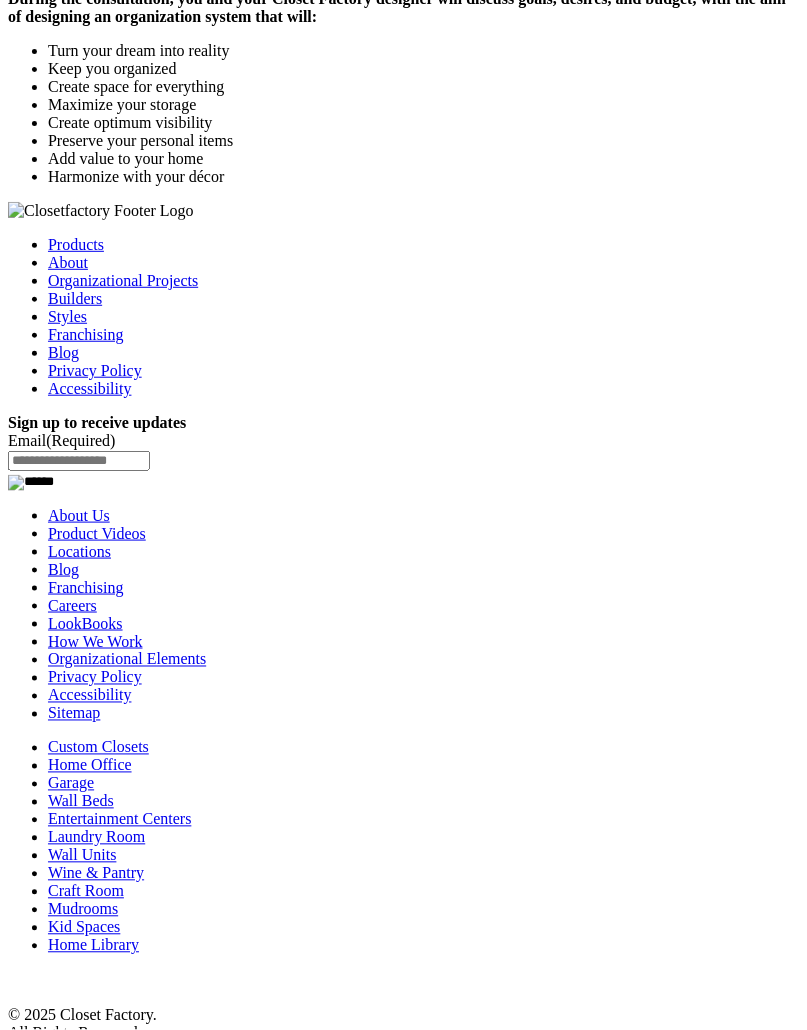 click on "Products" at bounding box center (76, 244) 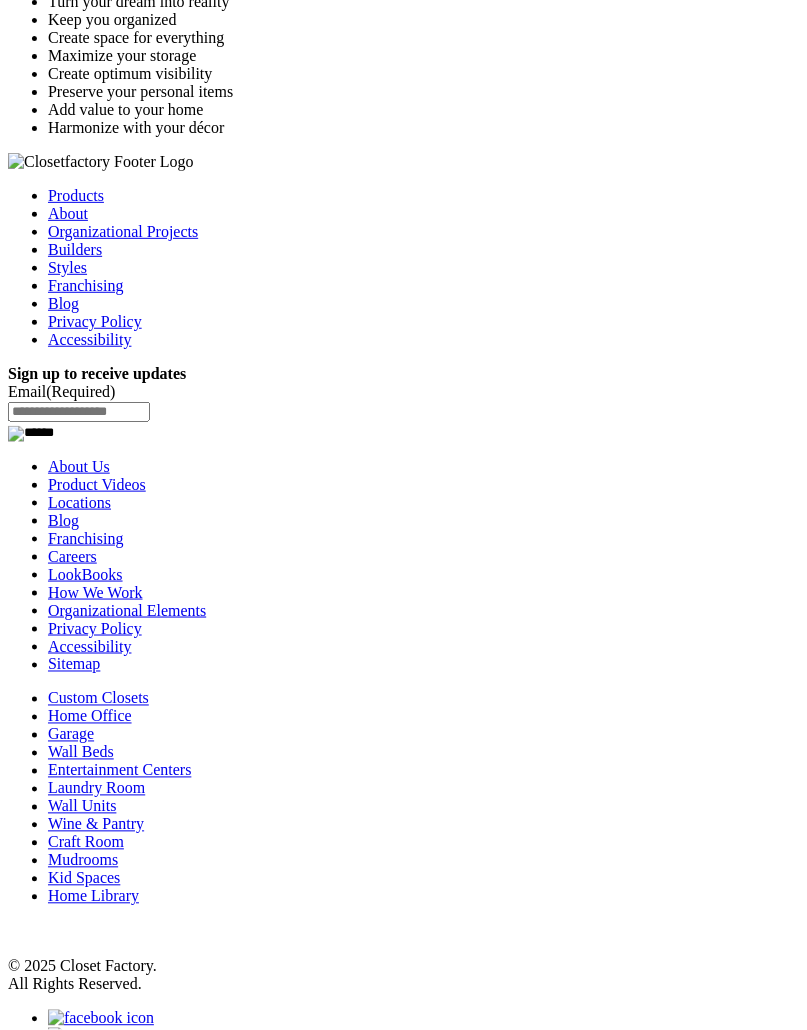 scroll, scrollTop: 2924, scrollLeft: 0, axis: vertical 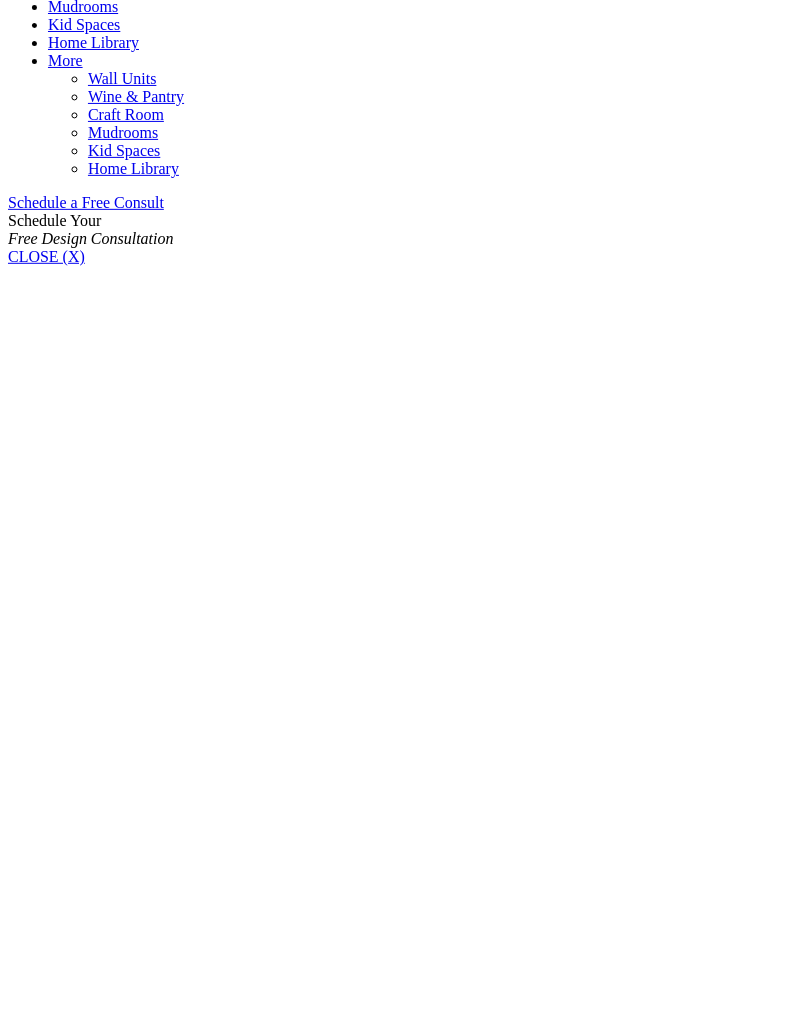click on "Custom Closets
Home Office
Garage Storage
Wall Beds
Entertainment Centers
Kid Spaces
Laundry Room
Wall Units
Wine & Pantry
Craft Room
Mudroom
Home Library" at bounding box center (403, 3045) 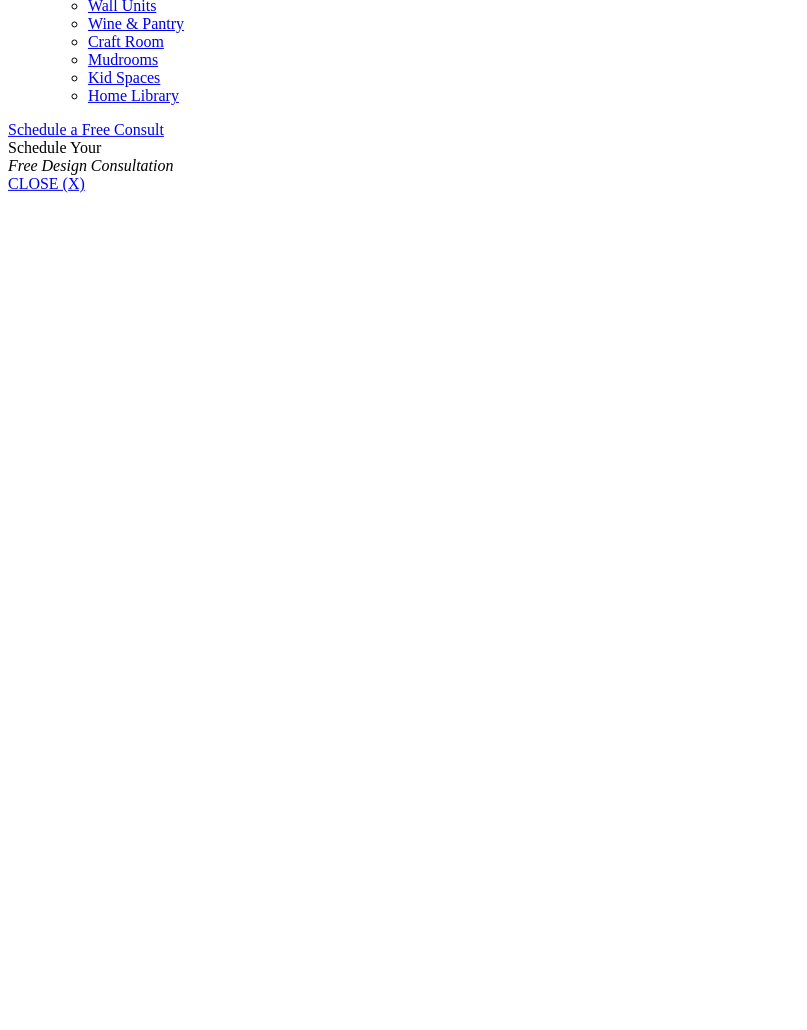 click at bounding box center (61, 2756) 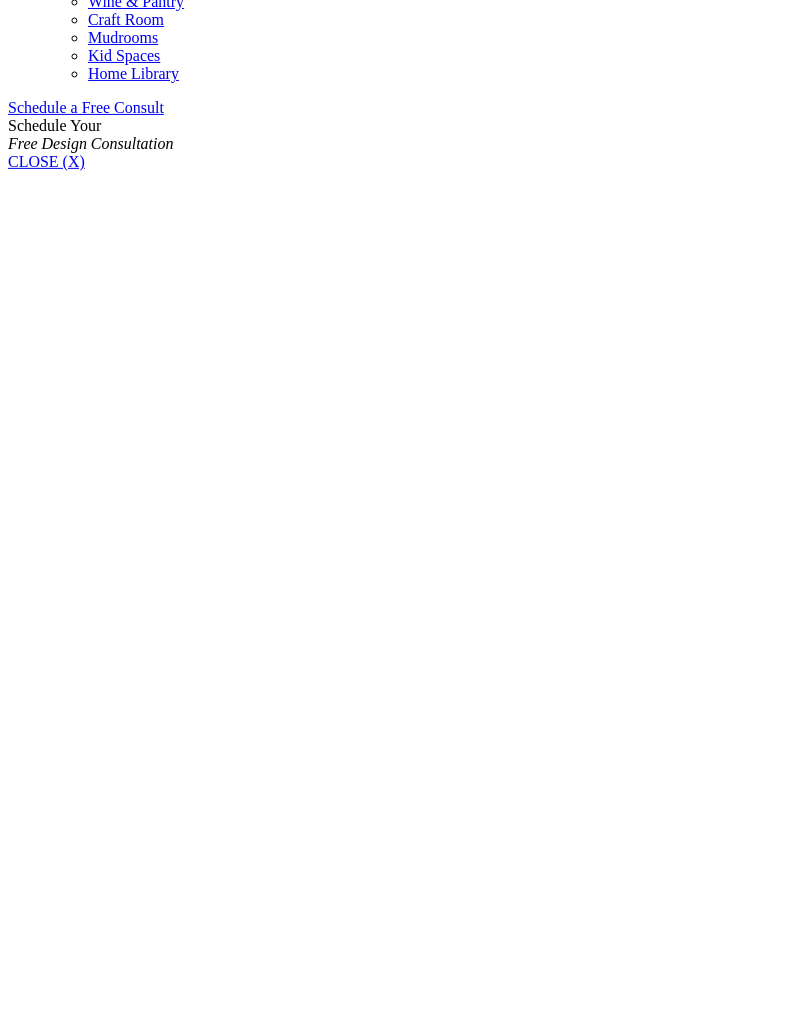 scroll, scrollTop: 1287, scrollLeft: 0, axis: vertical 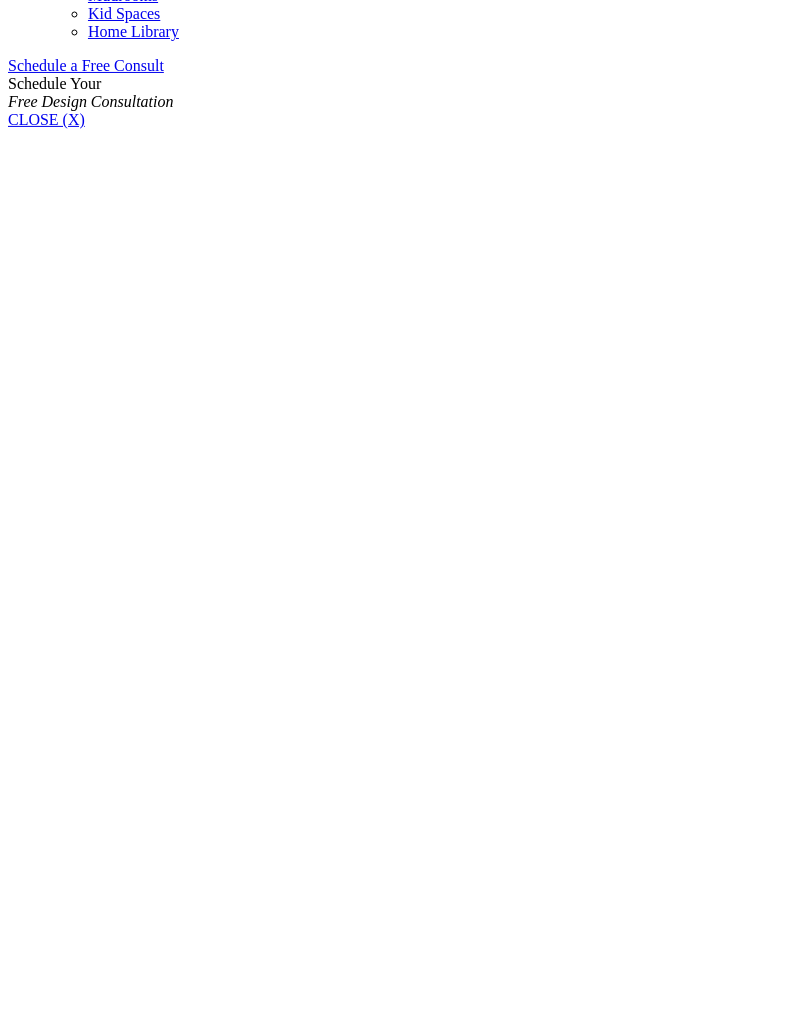 click on "Custom Closets" at bounding box center [403, 2710] 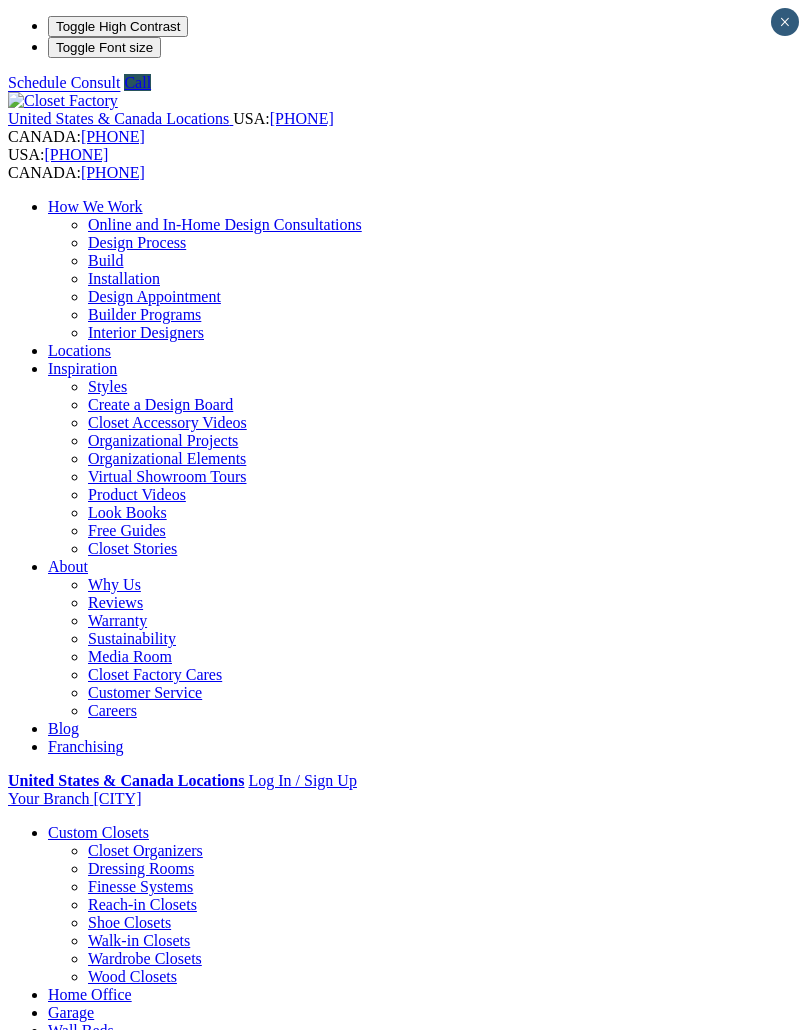 scroll, scrollTop: 0, scrollLeft: 0, axis: both 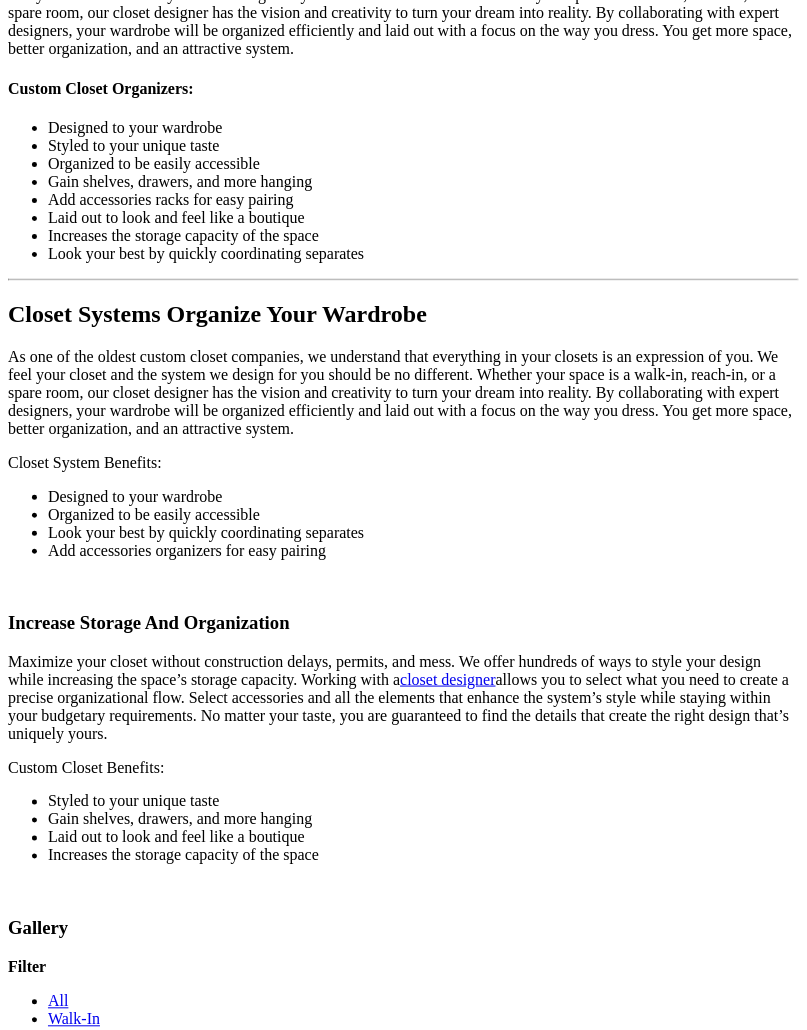 click on "Load More" at bounding box center [44, 2429] 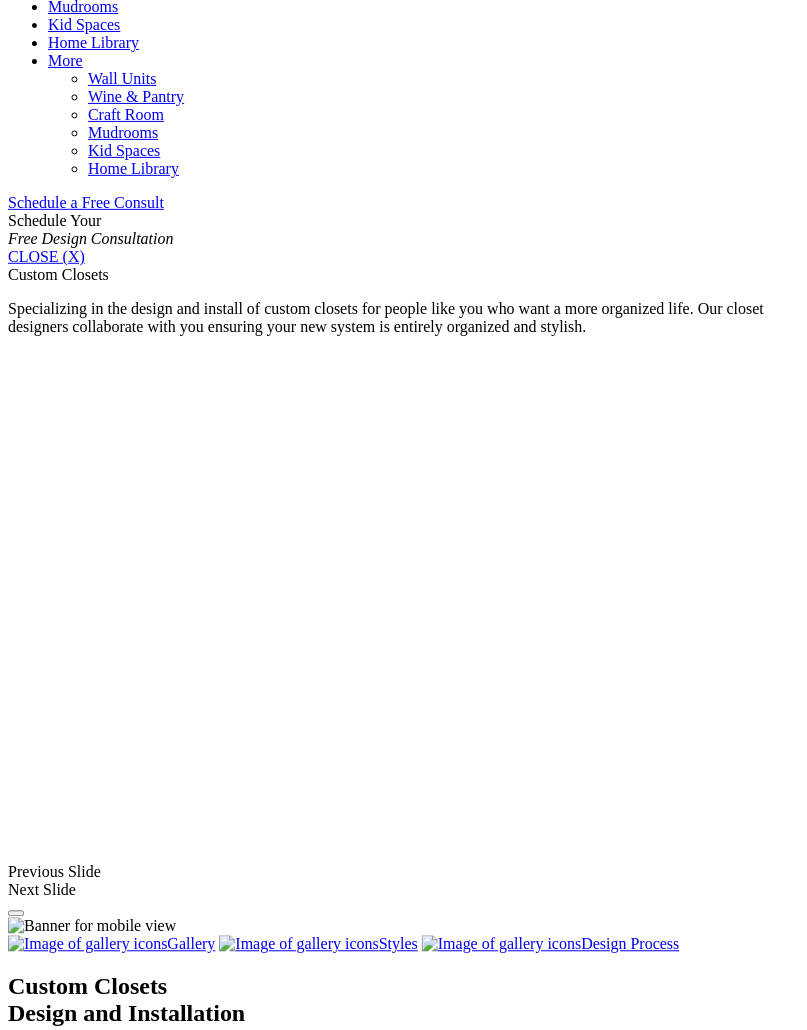 scroll, scrollTop: 1147, scrollLeft: 0, axis: vertical 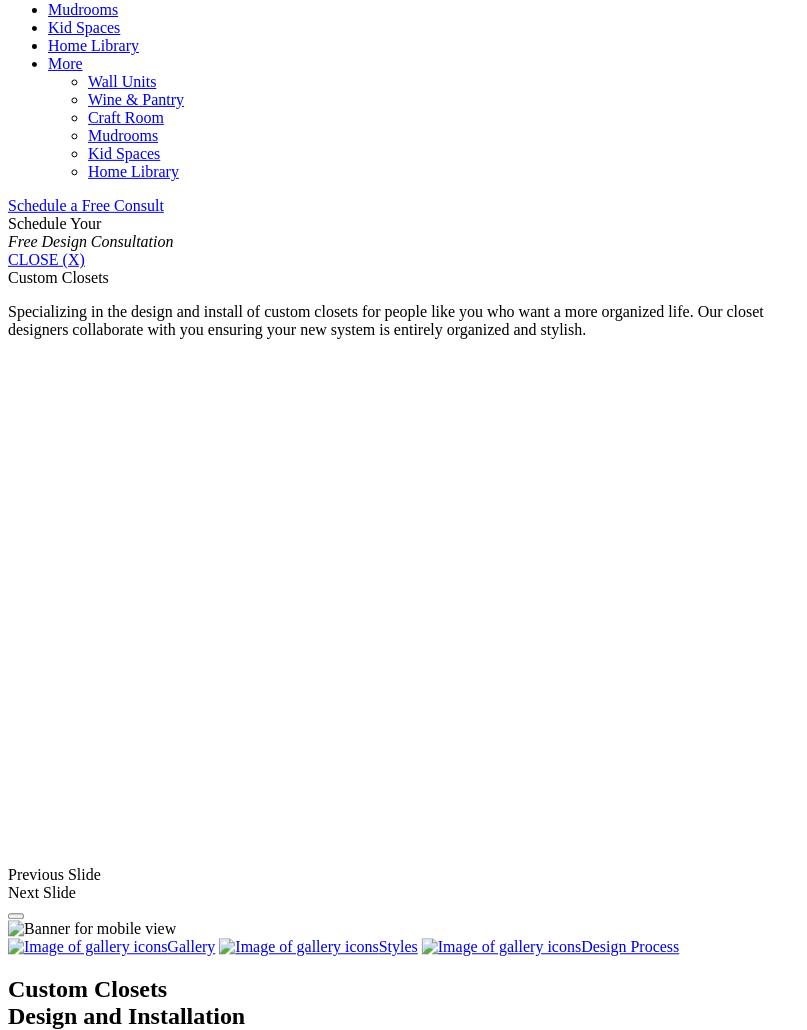 click on "Painted" at bounding box center [72, 2502] 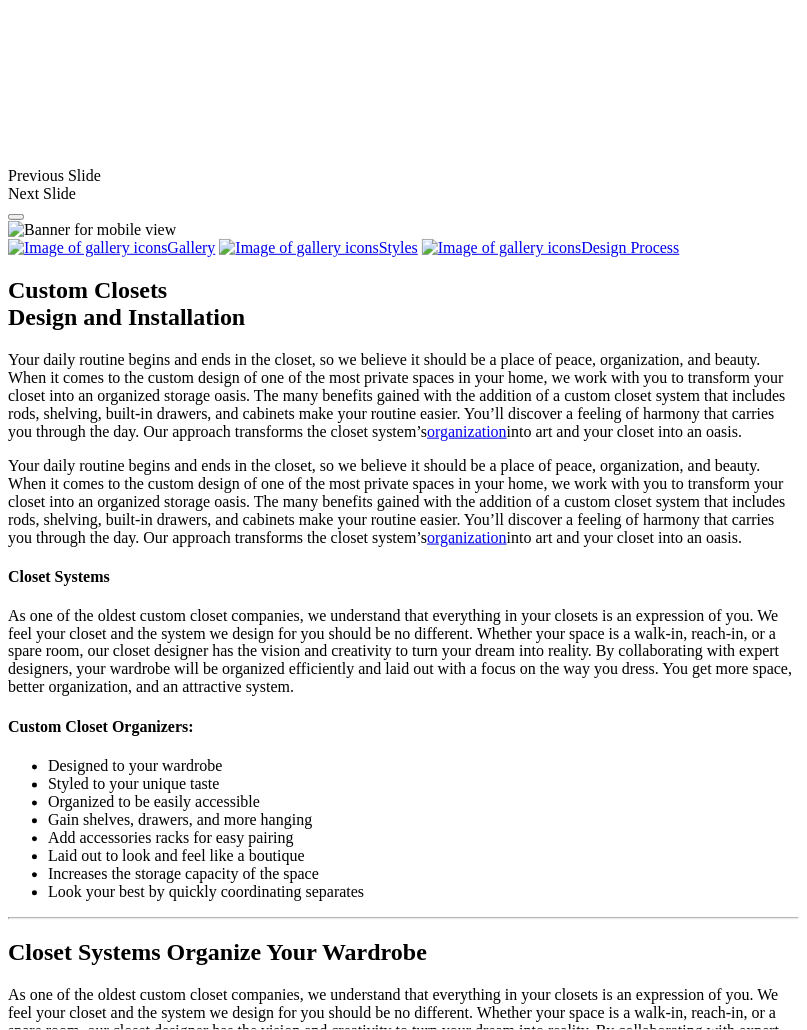 scroll, scrollTop: 1852, scrollLeft: 0, axis: vertical 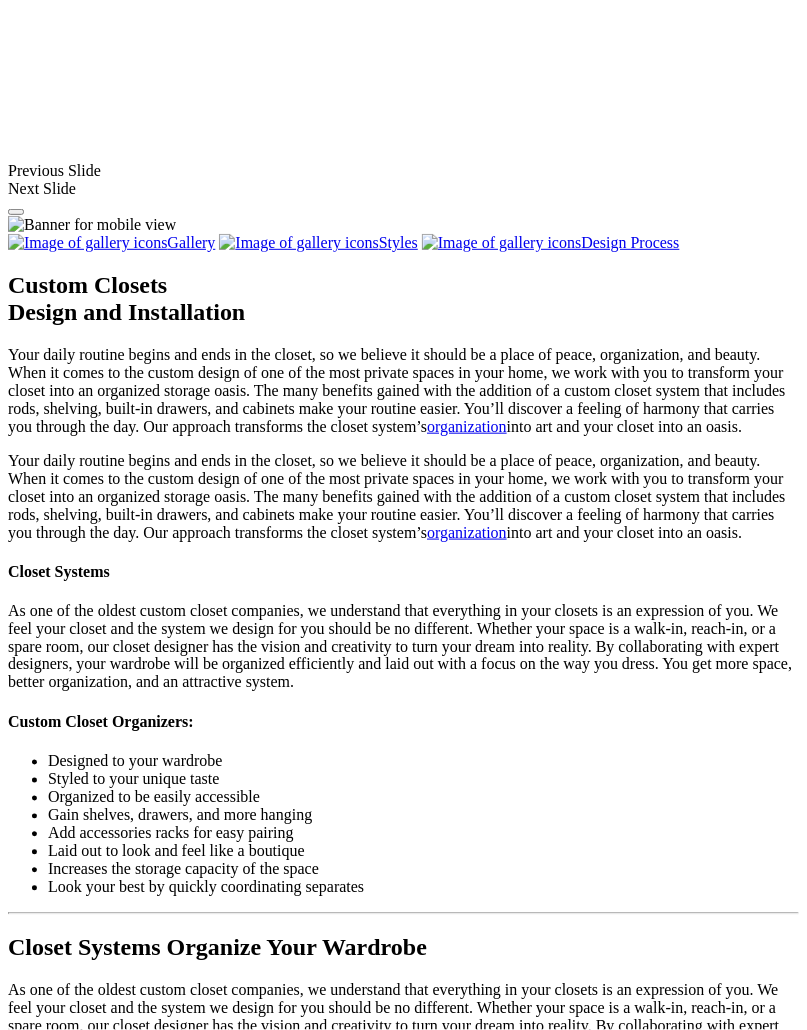 click at bounding box center (643, 1895) 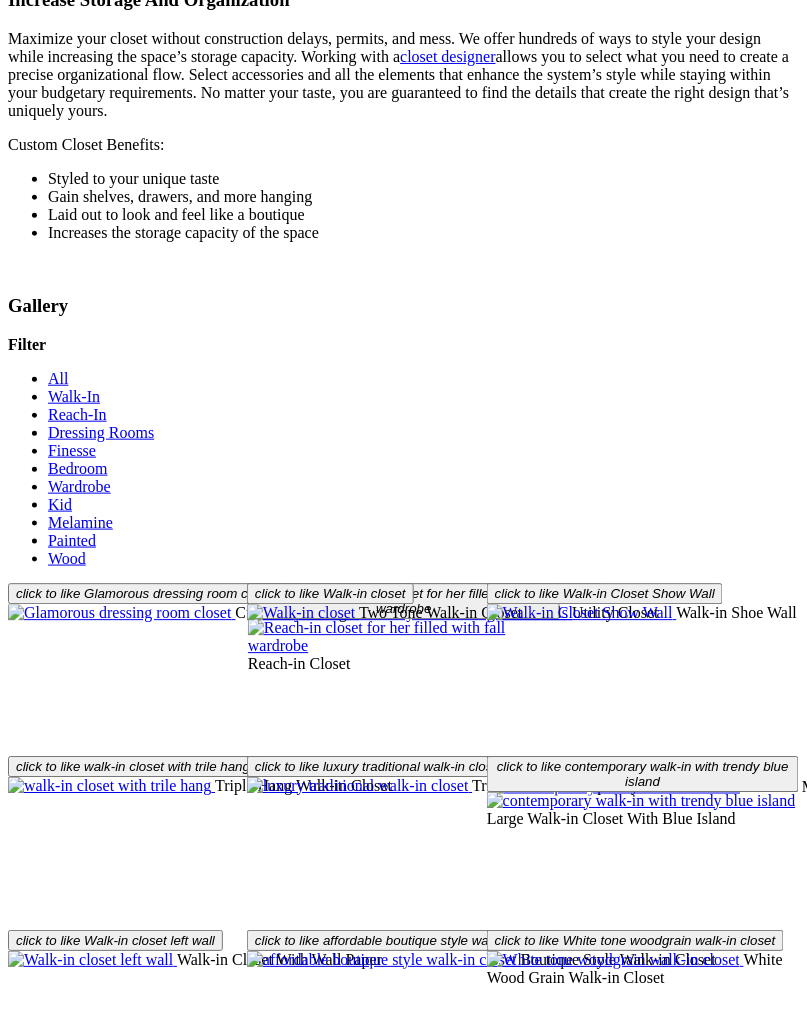 scroll, scrollTop: 3118, scrollLeft: 0, axis: vertical 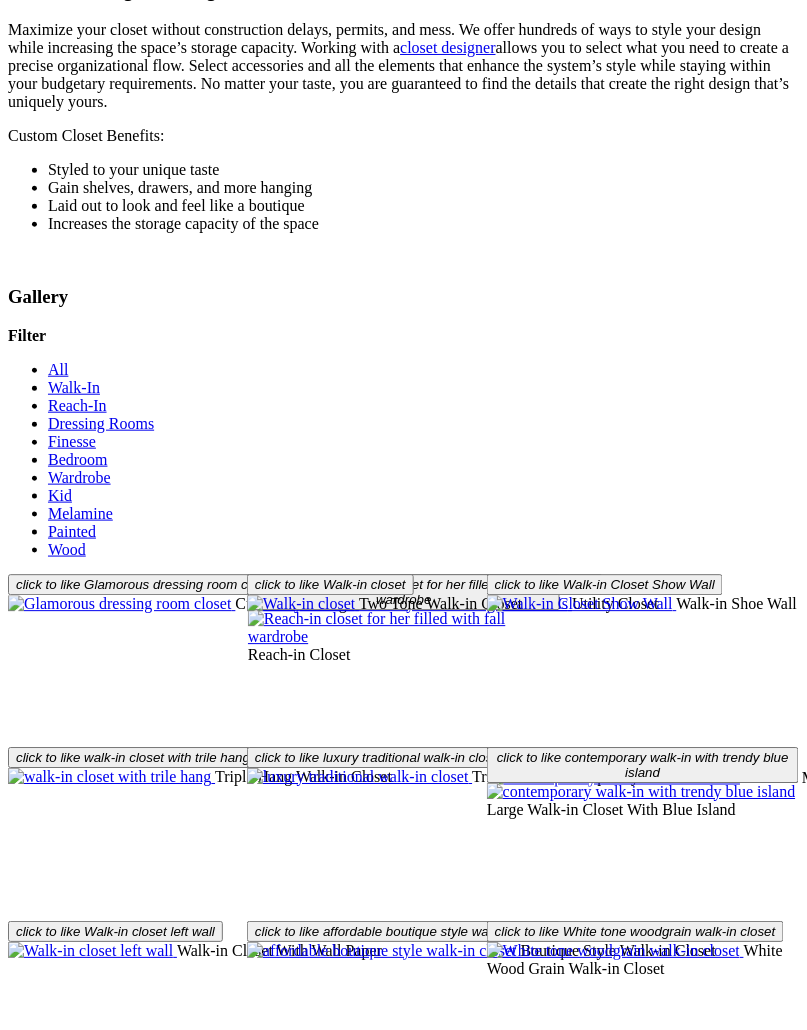 click on "Load More" at bounding box center (44, 2144) 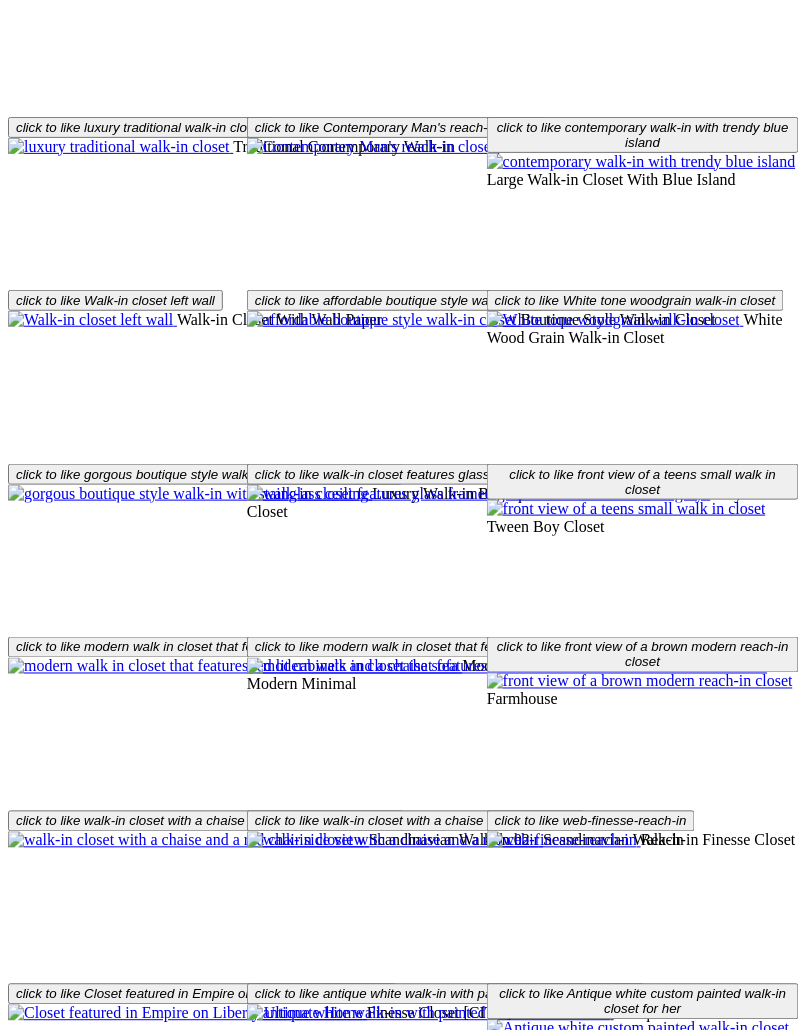 scroll, scrollTop: 3924, scrollLeft: 0, axis: vertical 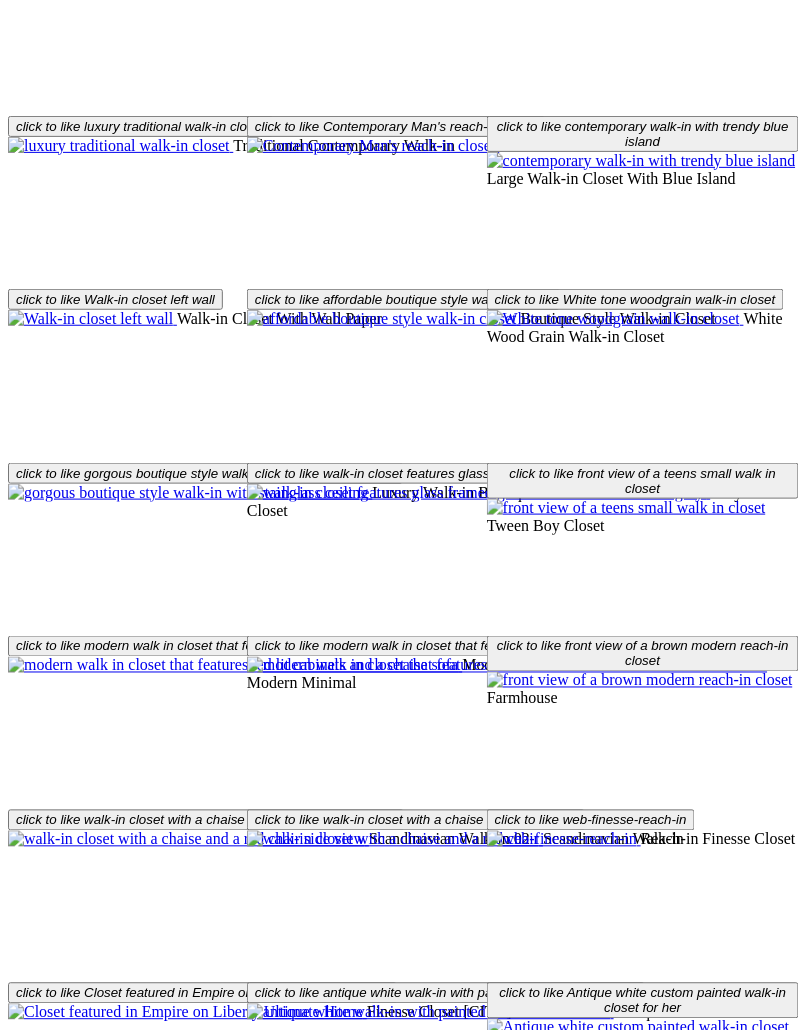 click at bounding box center [605, 2228] 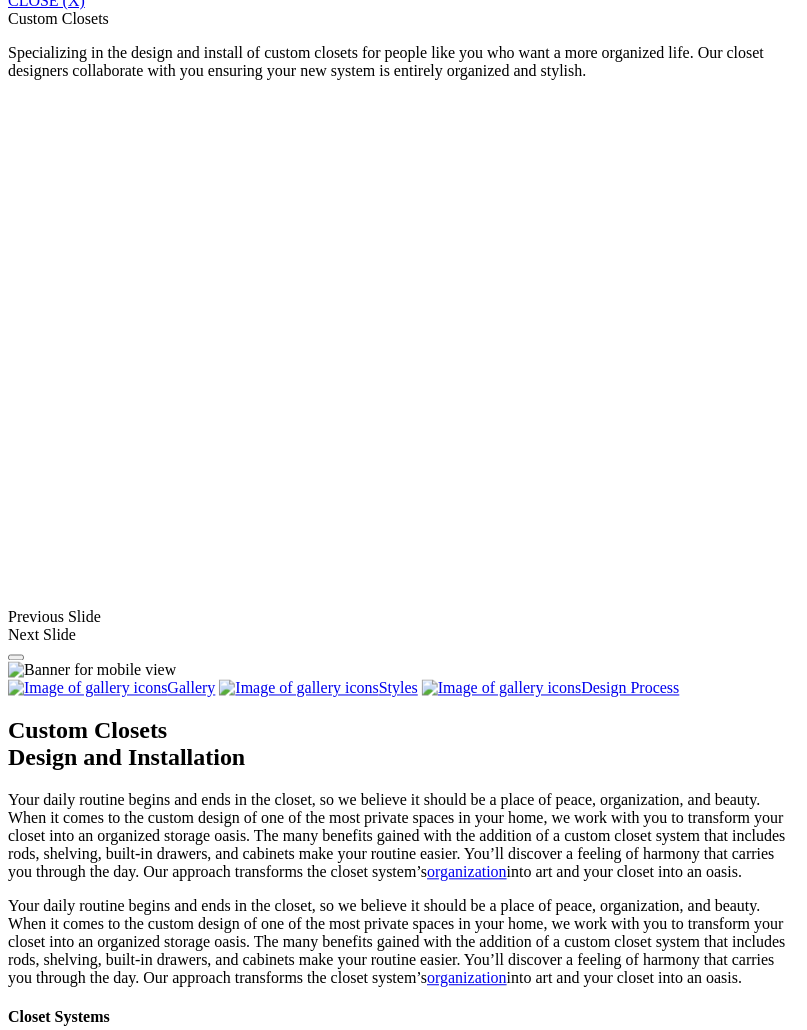 scroll, scrollTop: 0, scrollLeft: 0, axis: both 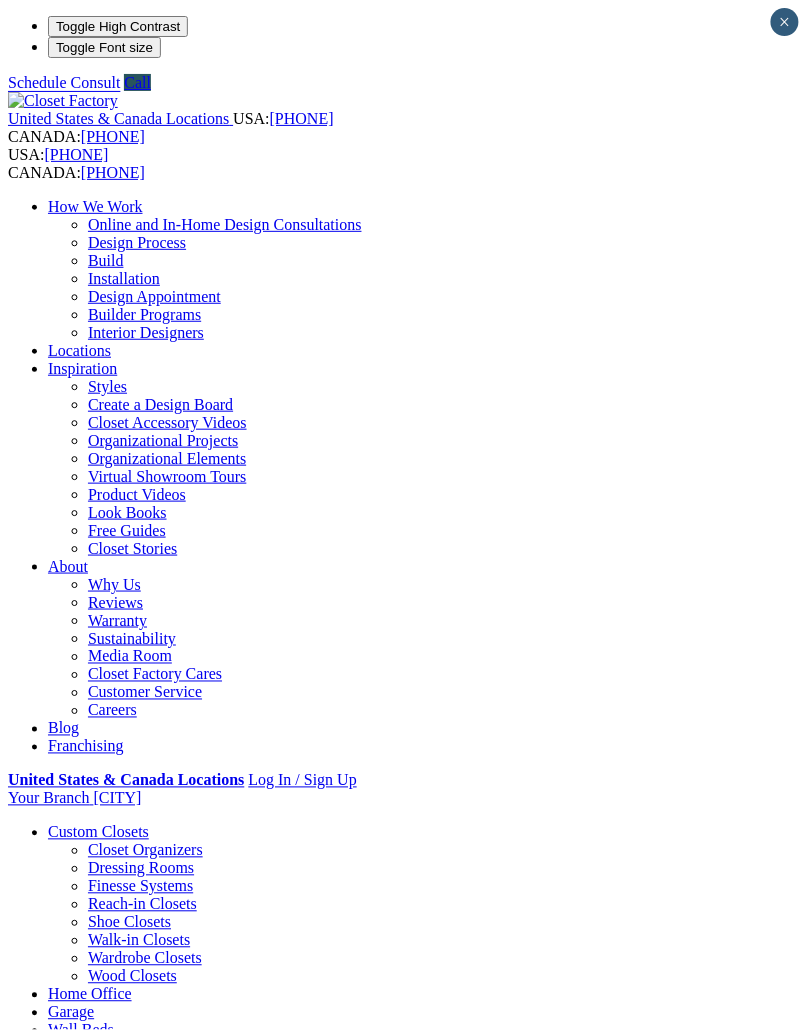 click on "Styles" at bounding box center [318, 2094] 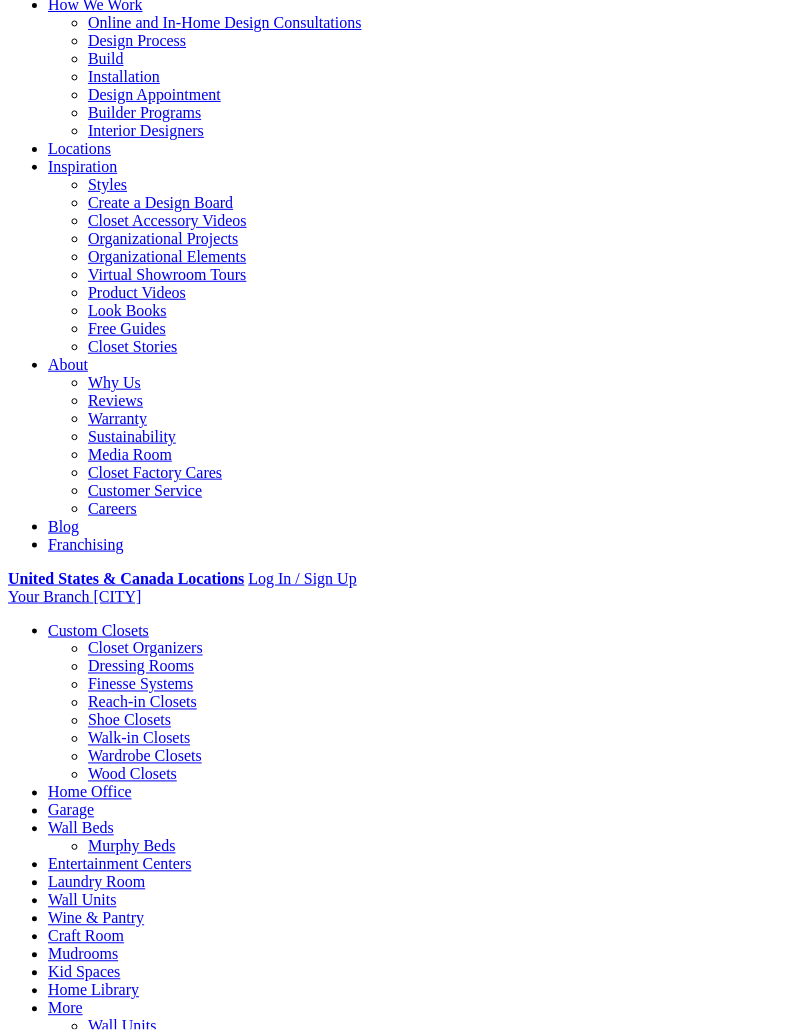 scroll, scrollTop: 0, scrollLeft: 0, axis: both 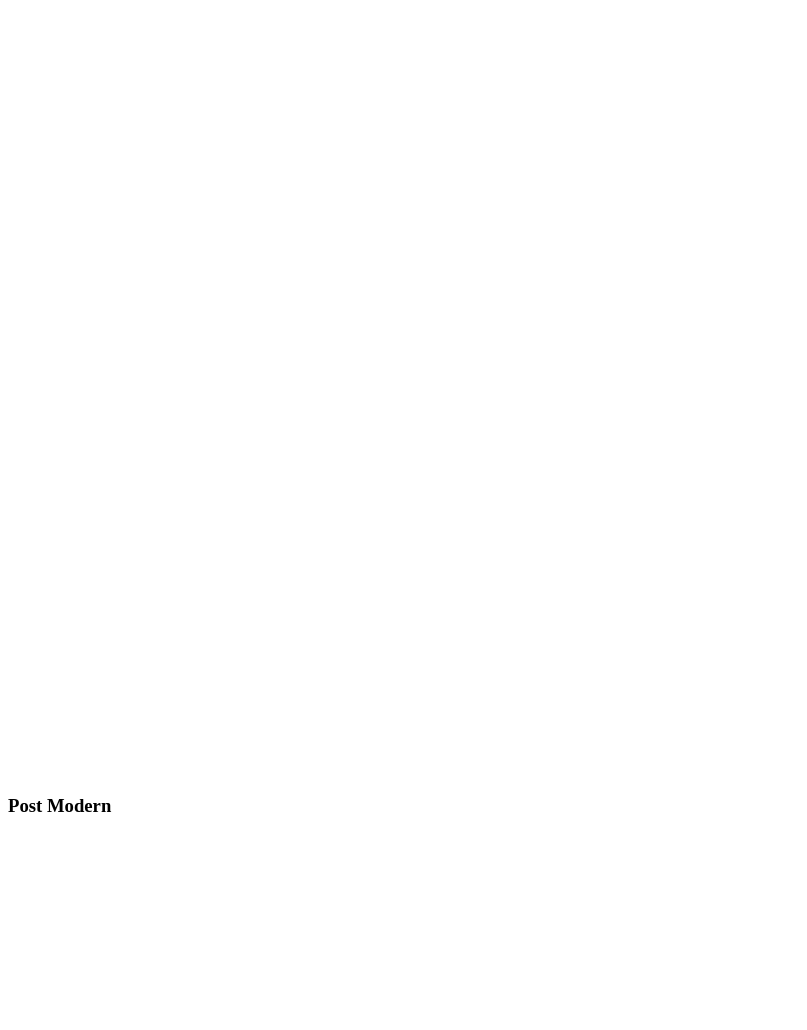 click at bounding box center (708, 306) 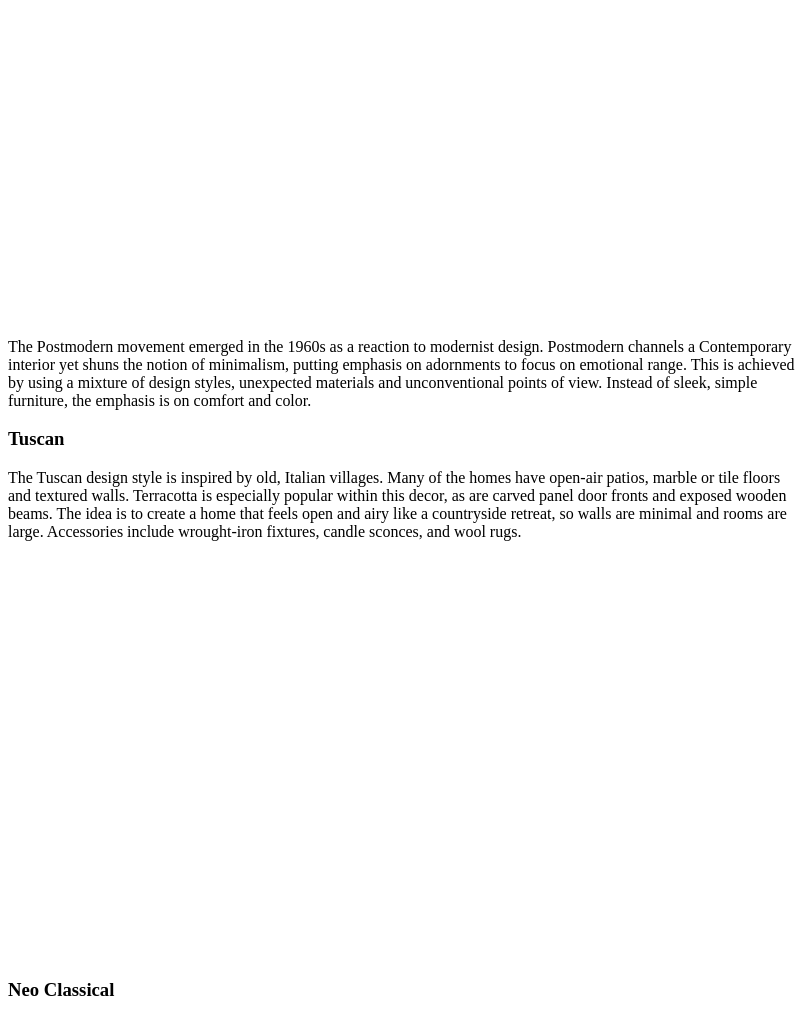 click at bounding box center [8, 16006] 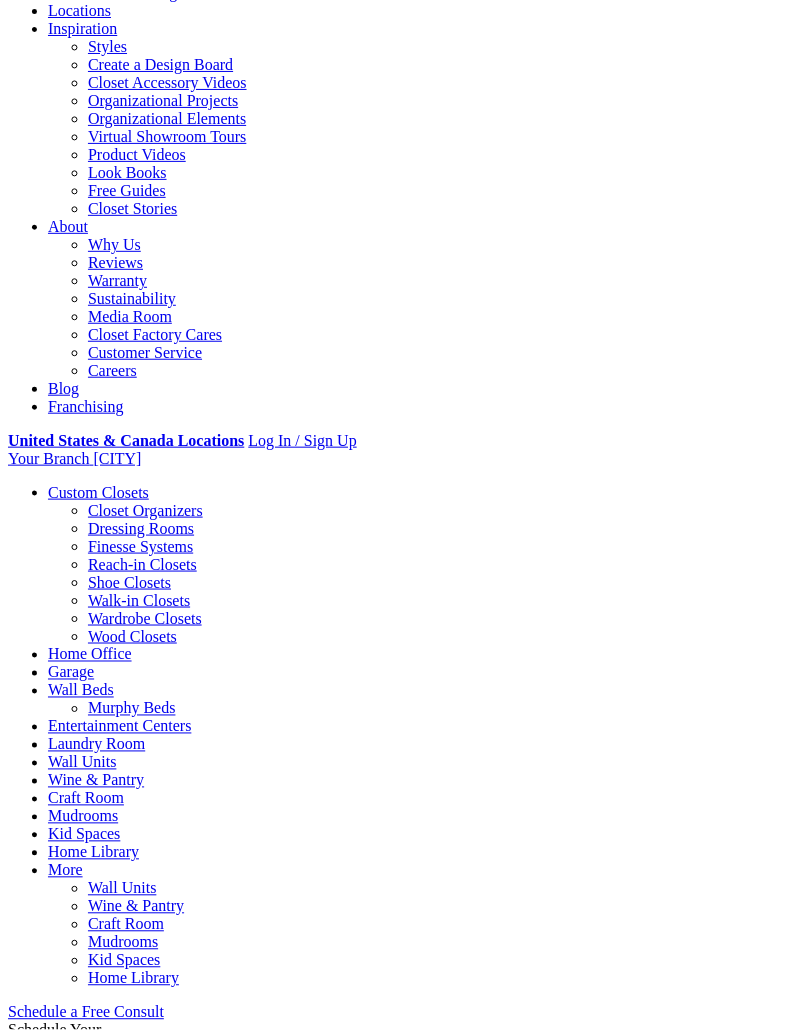 scroll, scrollTop: 0, scrollLeft: 0, axis: both 